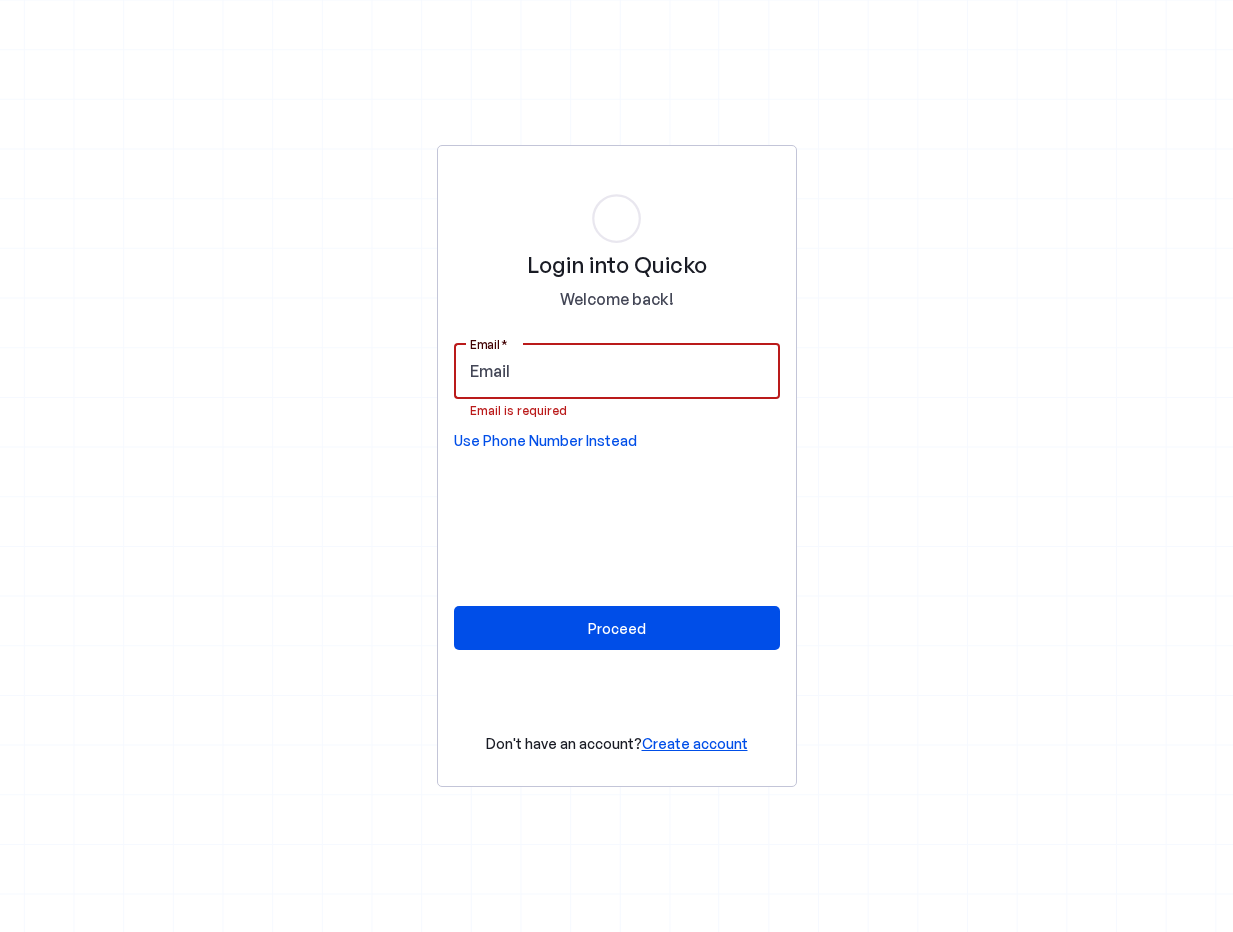 scroll, scrollTop: 0, scrollLeft: 0, axis: both 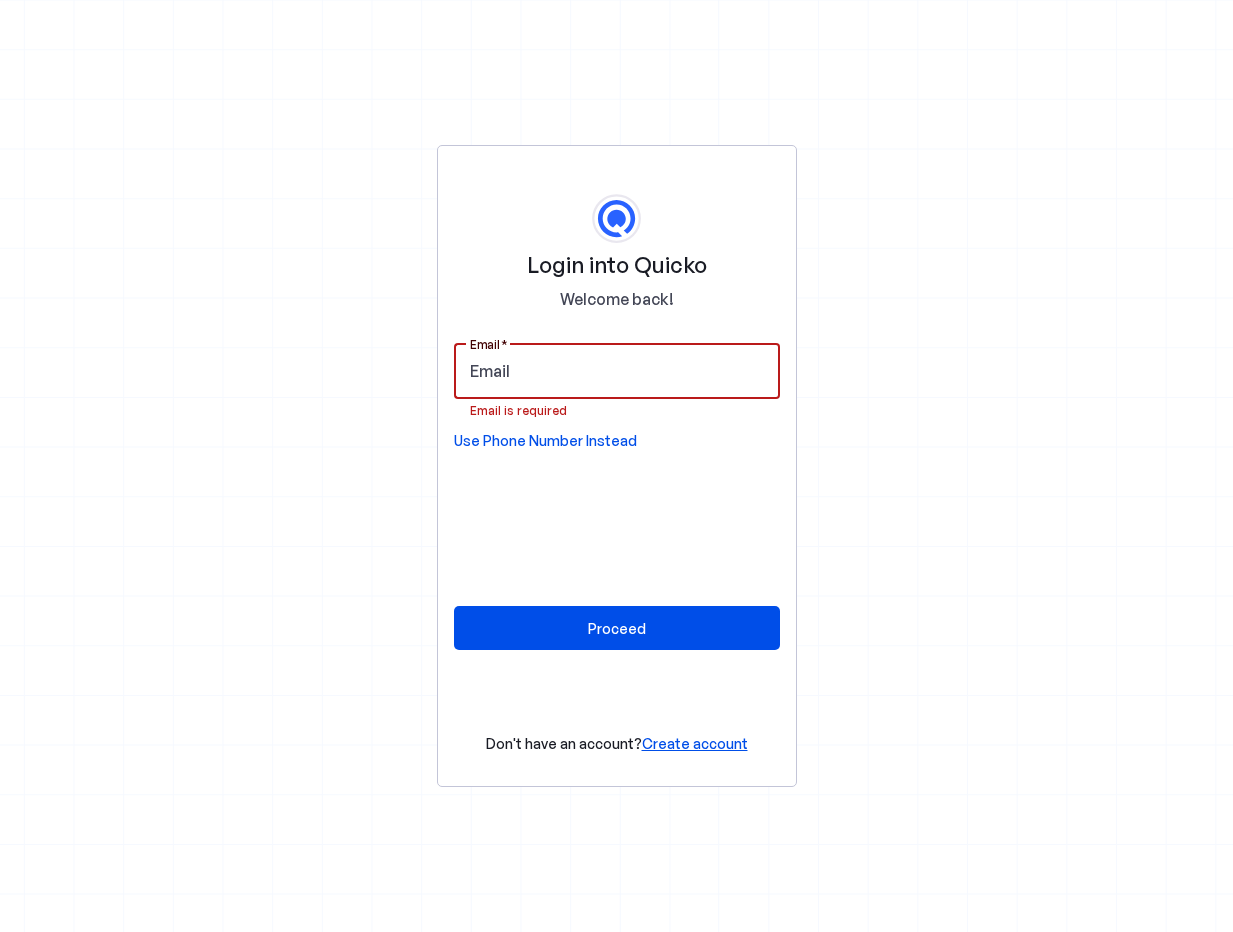click on "Email" at bounding box center [617, 371] 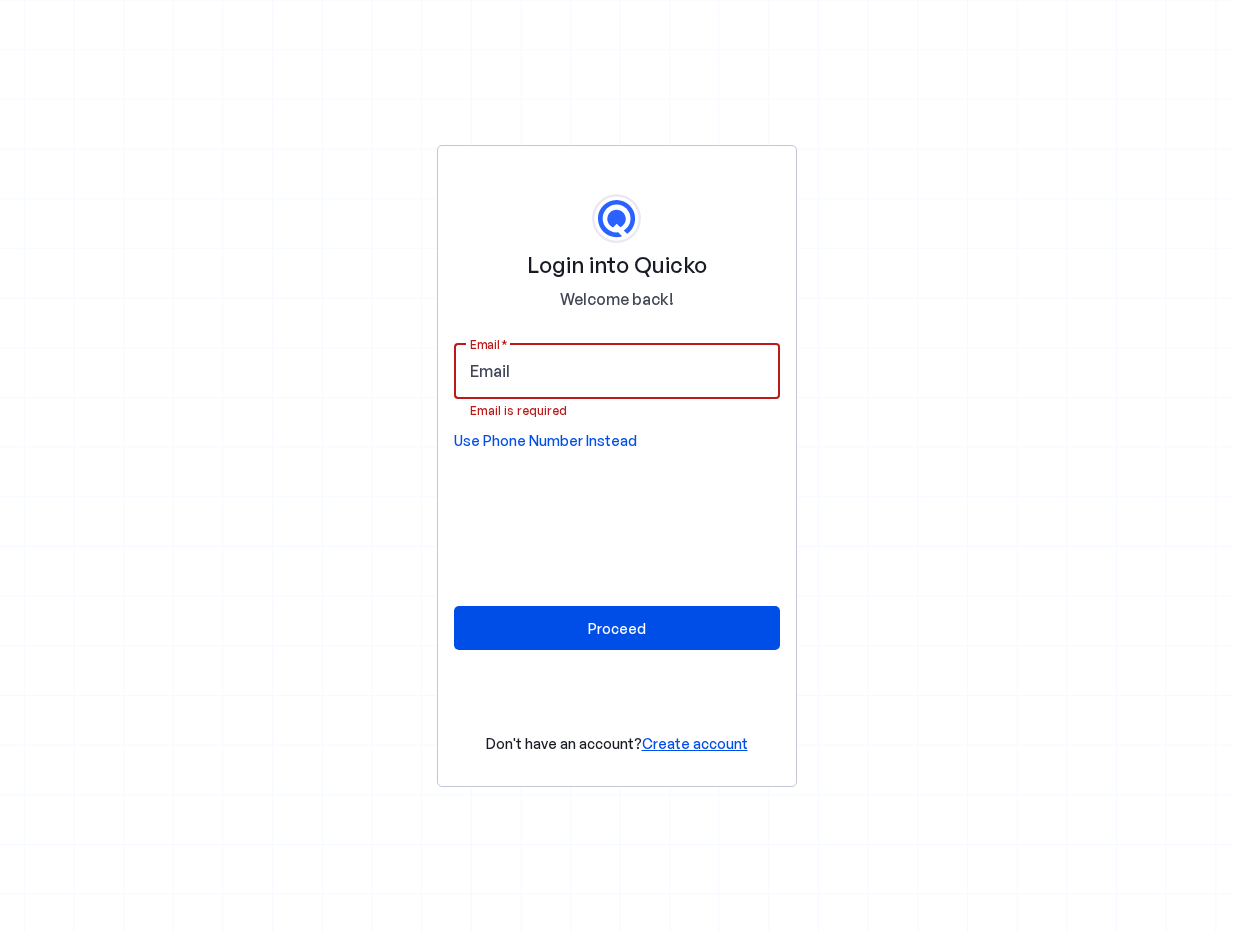 type on "[EMAIL]" 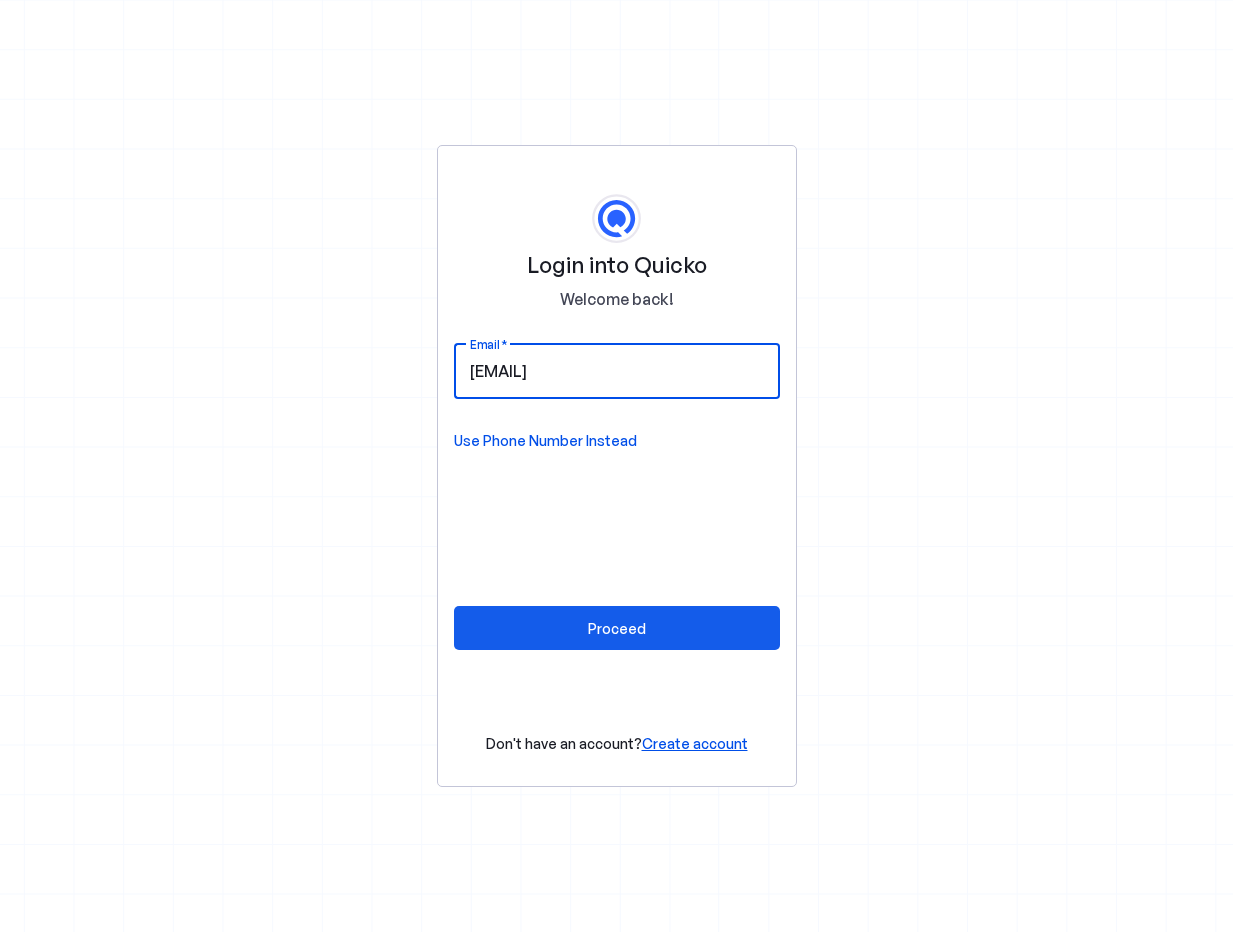 click at bounding box center [617, 628] 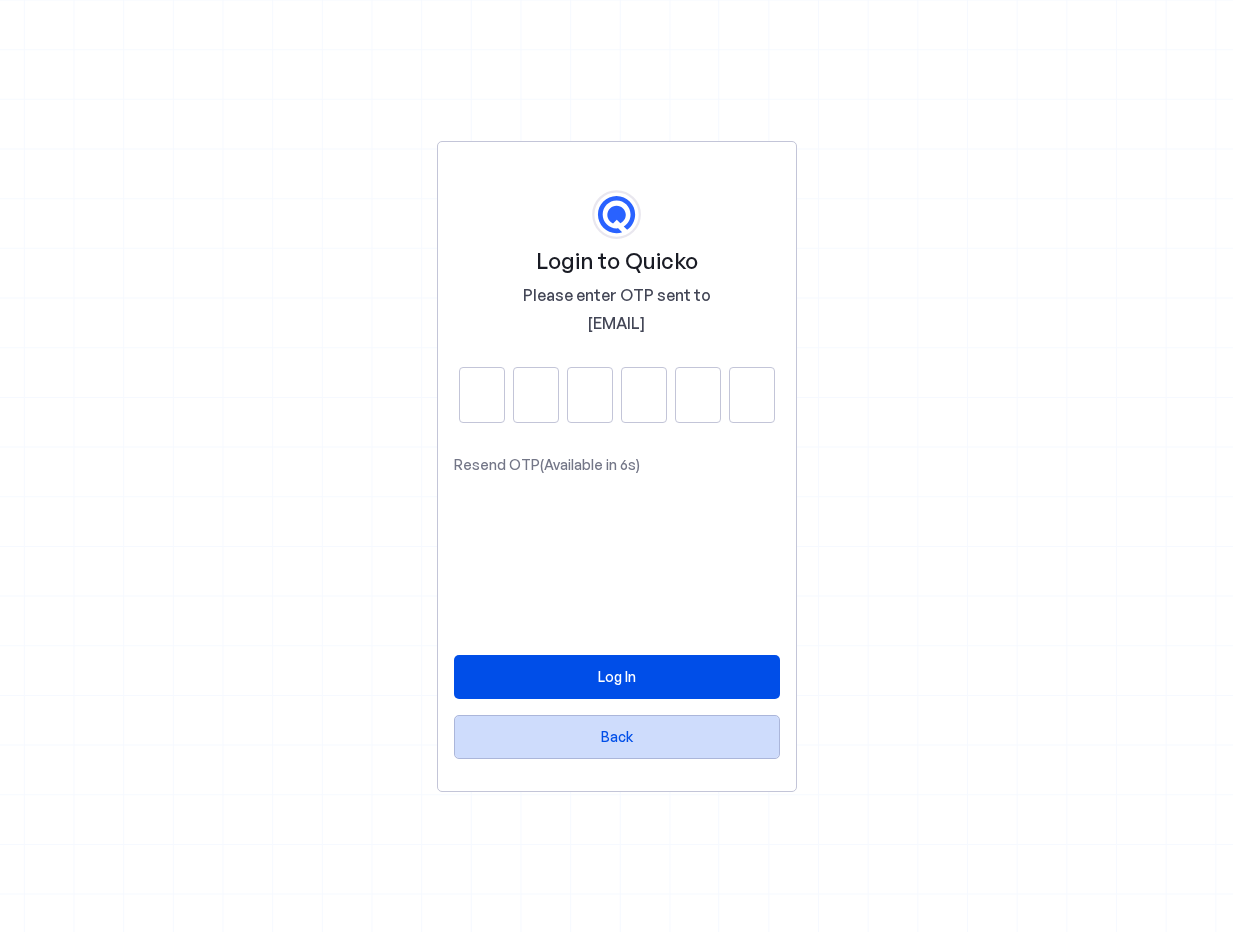 click on "Back" at bounding box center (617, 736) 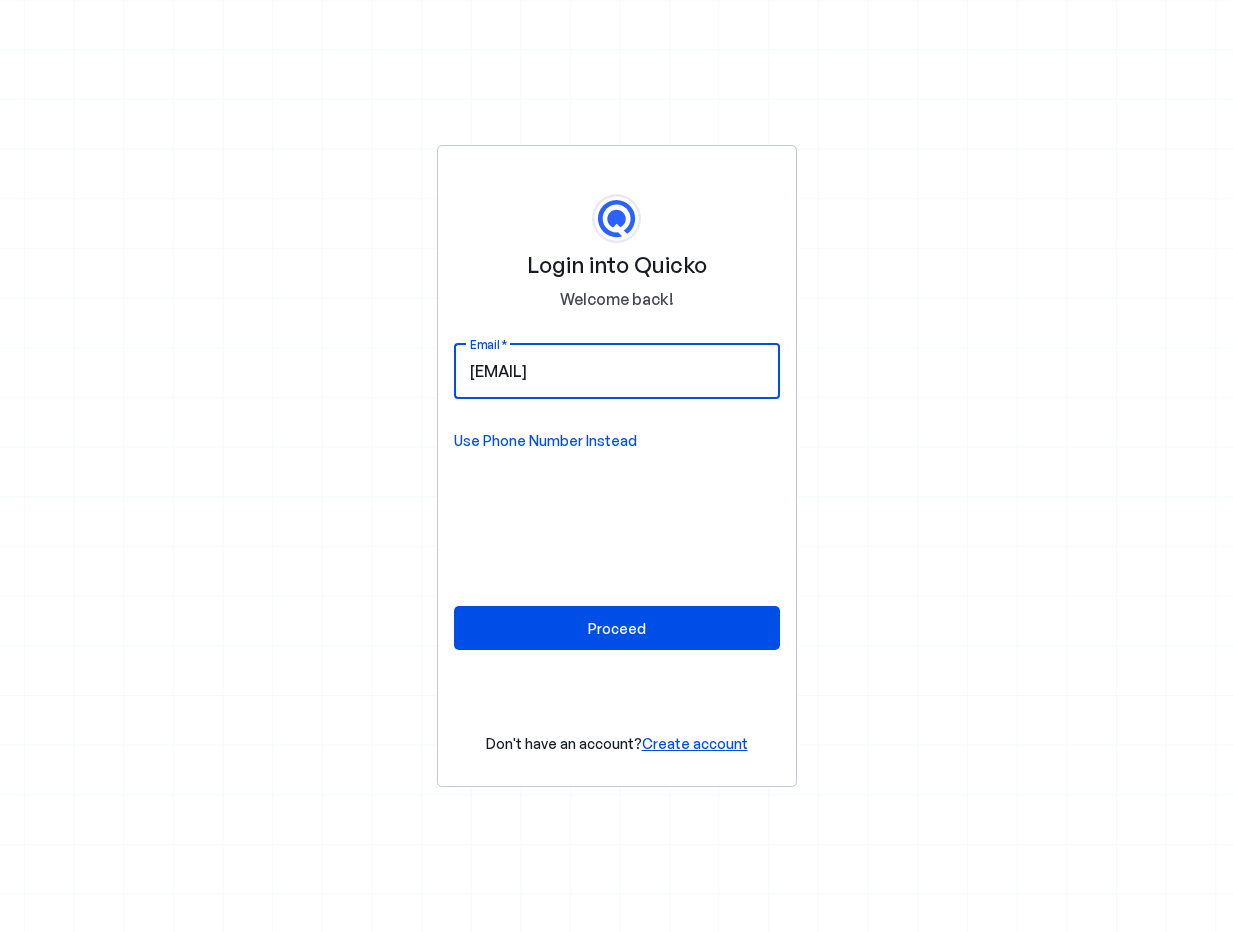 click on "[EMAIL]" at bounding box center [617, 371] 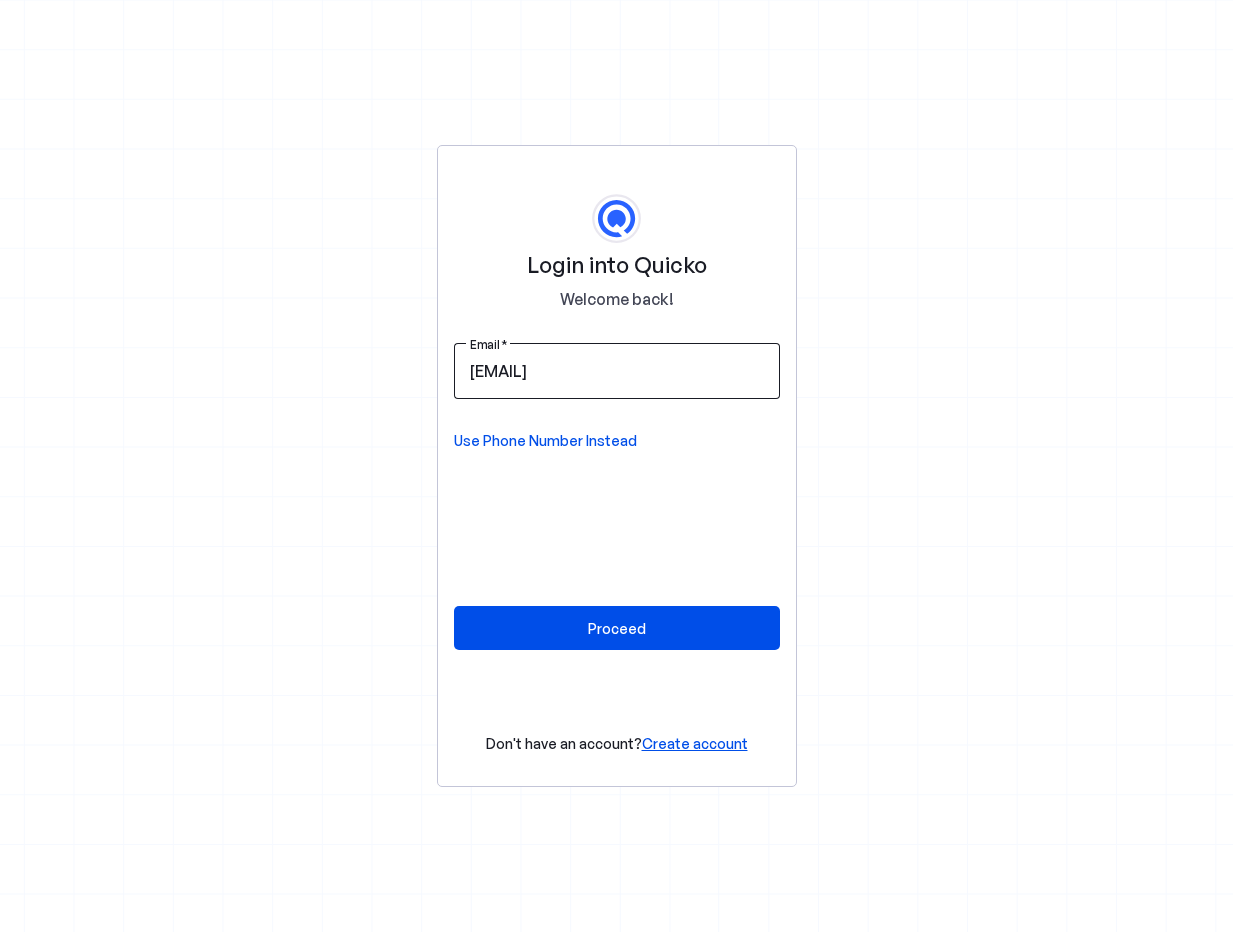 click on "[EMAIL]" at bounding box center (617, 371) 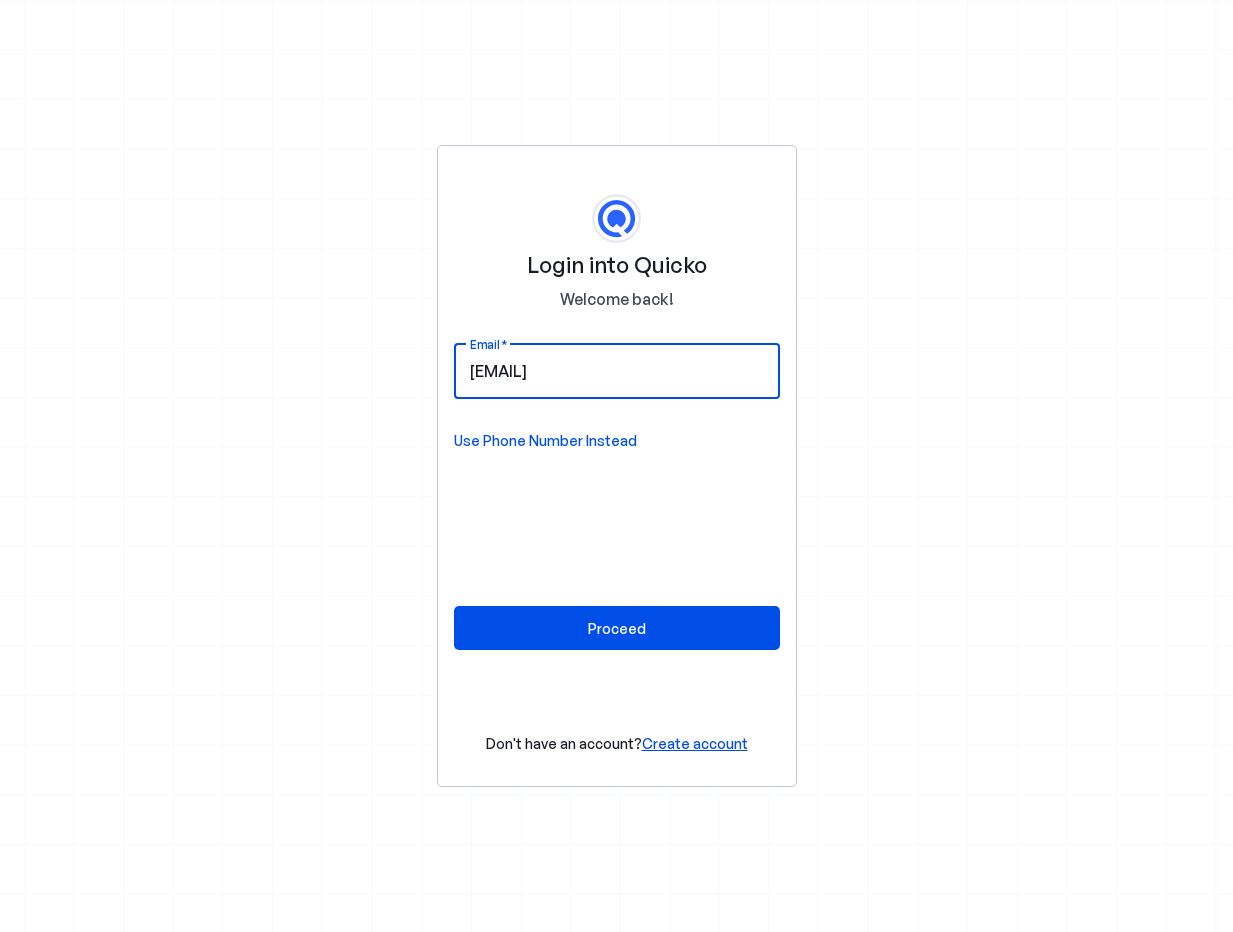 click on "[EMAIL]" at bounding box center [617, 371] 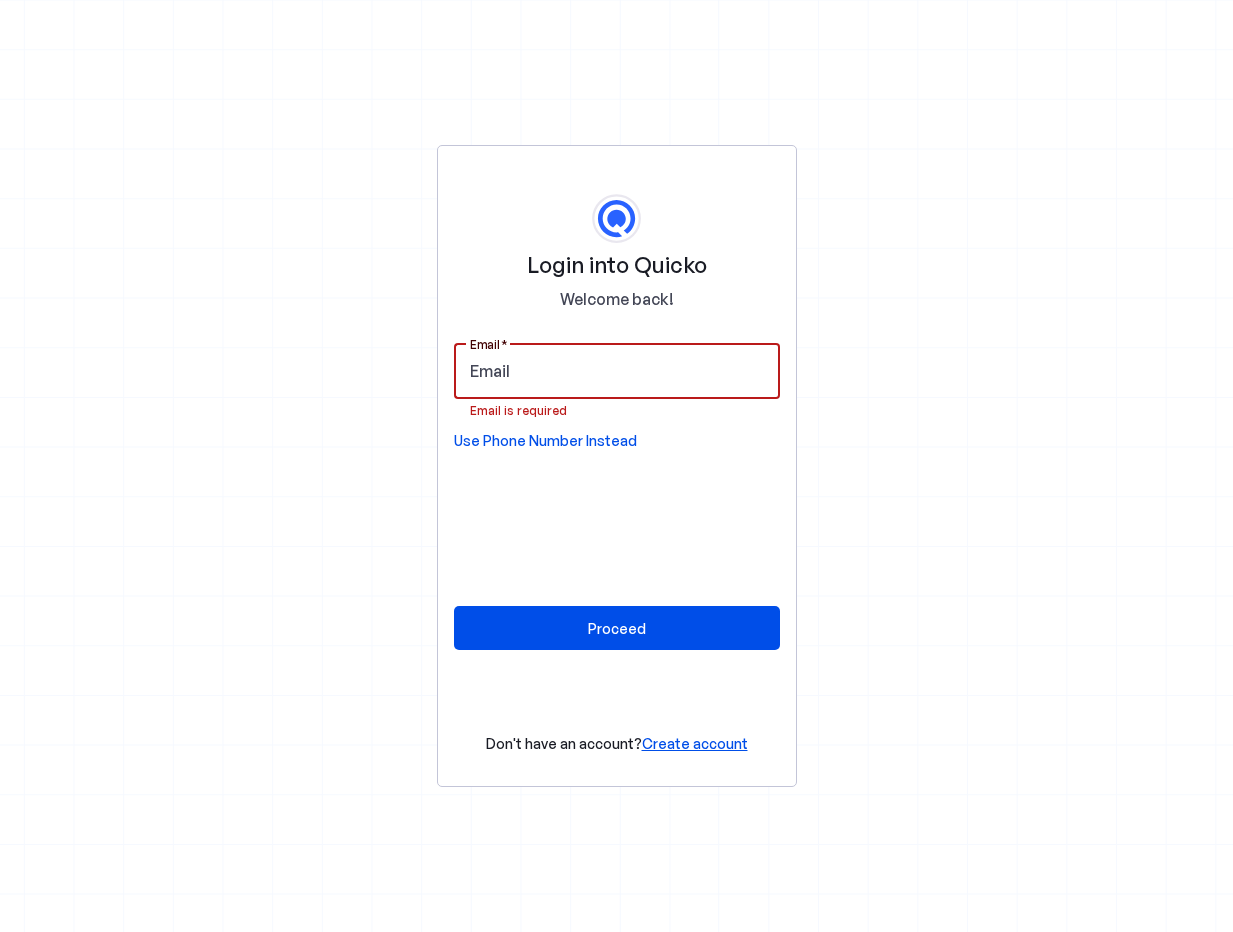 click on "Email" at bounding box center [617, 371] 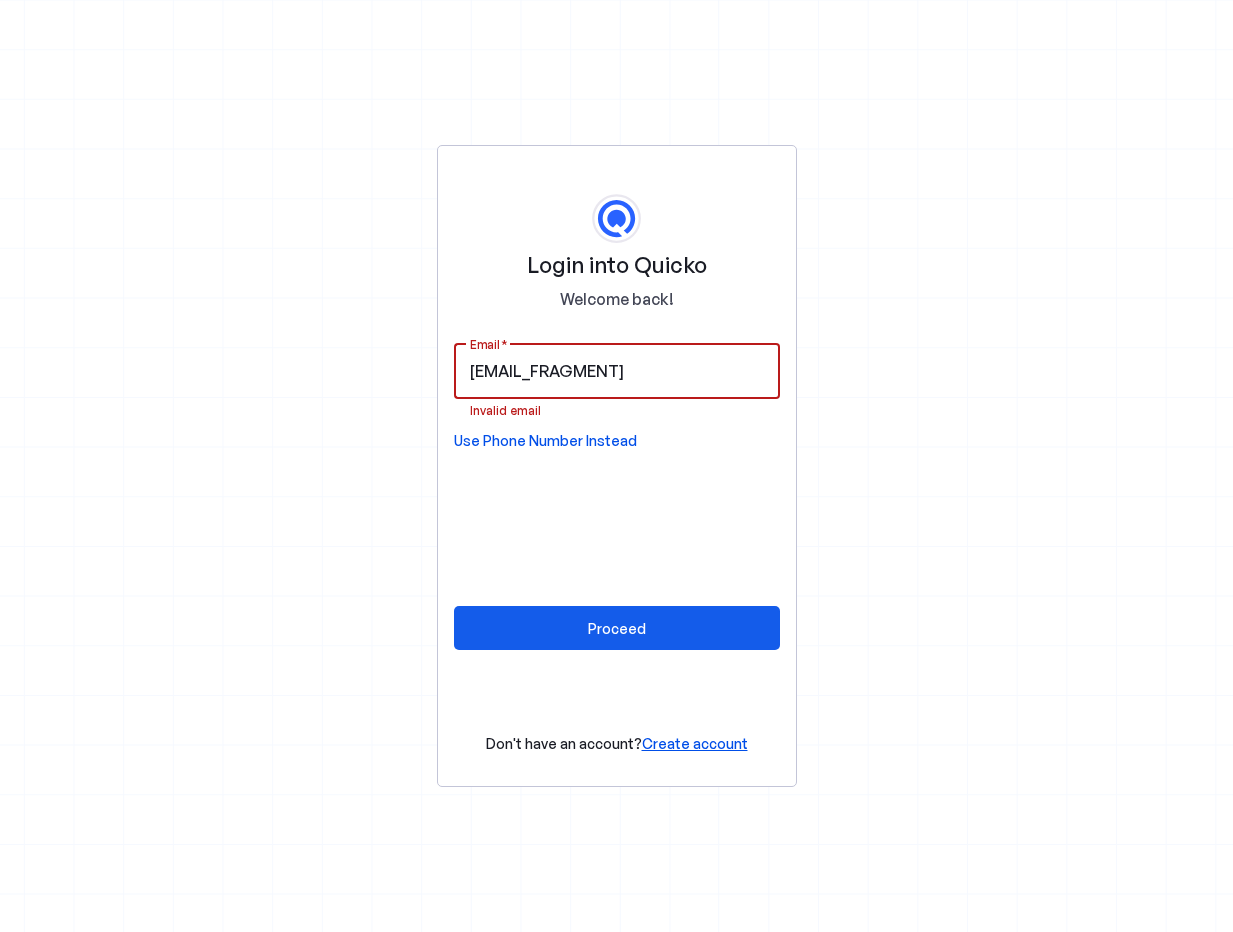 click at bounding box center (617, 628) 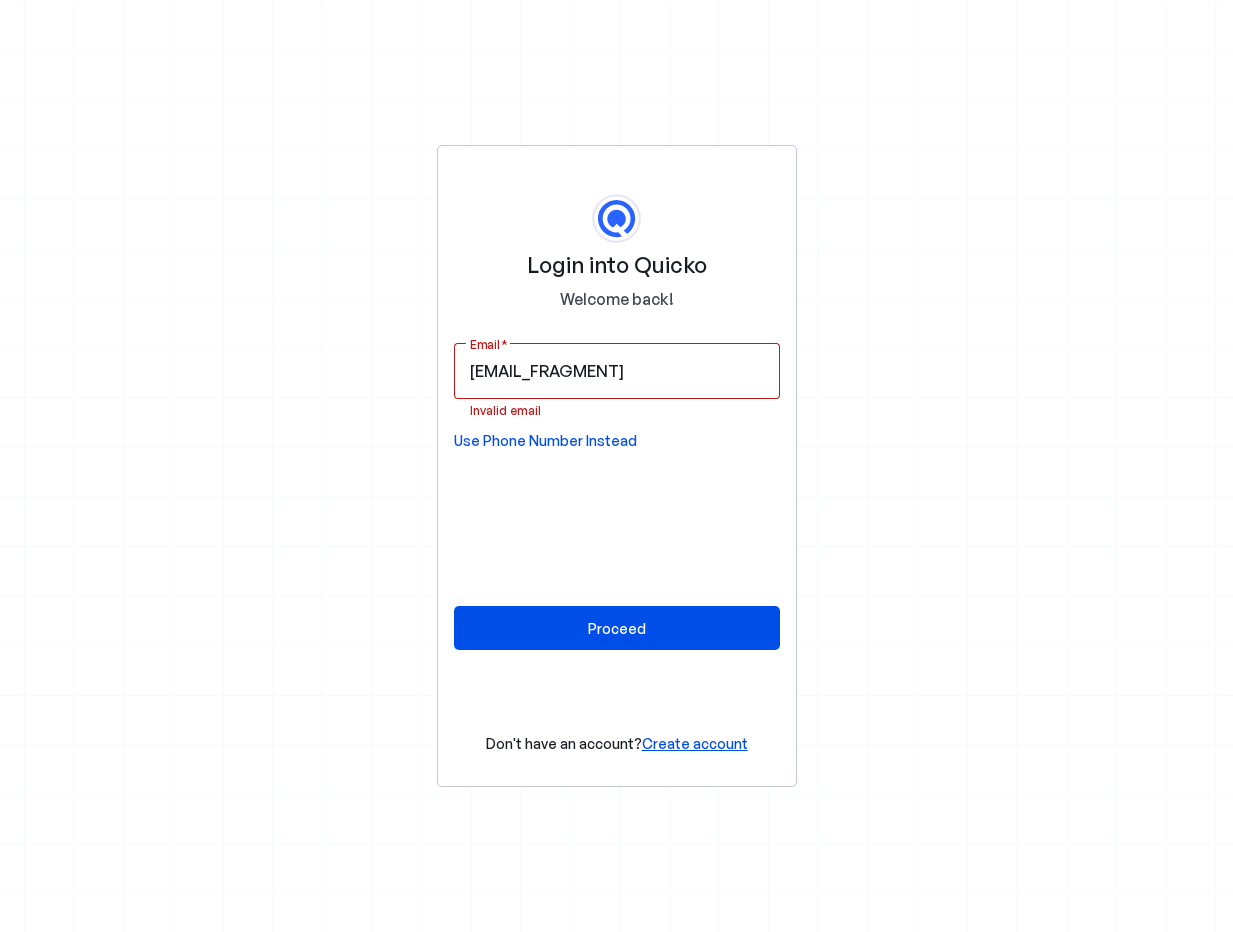 click on "Login into Quicko  Welcome back!  Email [EMAIL] Invalid email Use Phone Number Instead Proceed Don't have an account?  Create account" at bounding box center [616, 466] 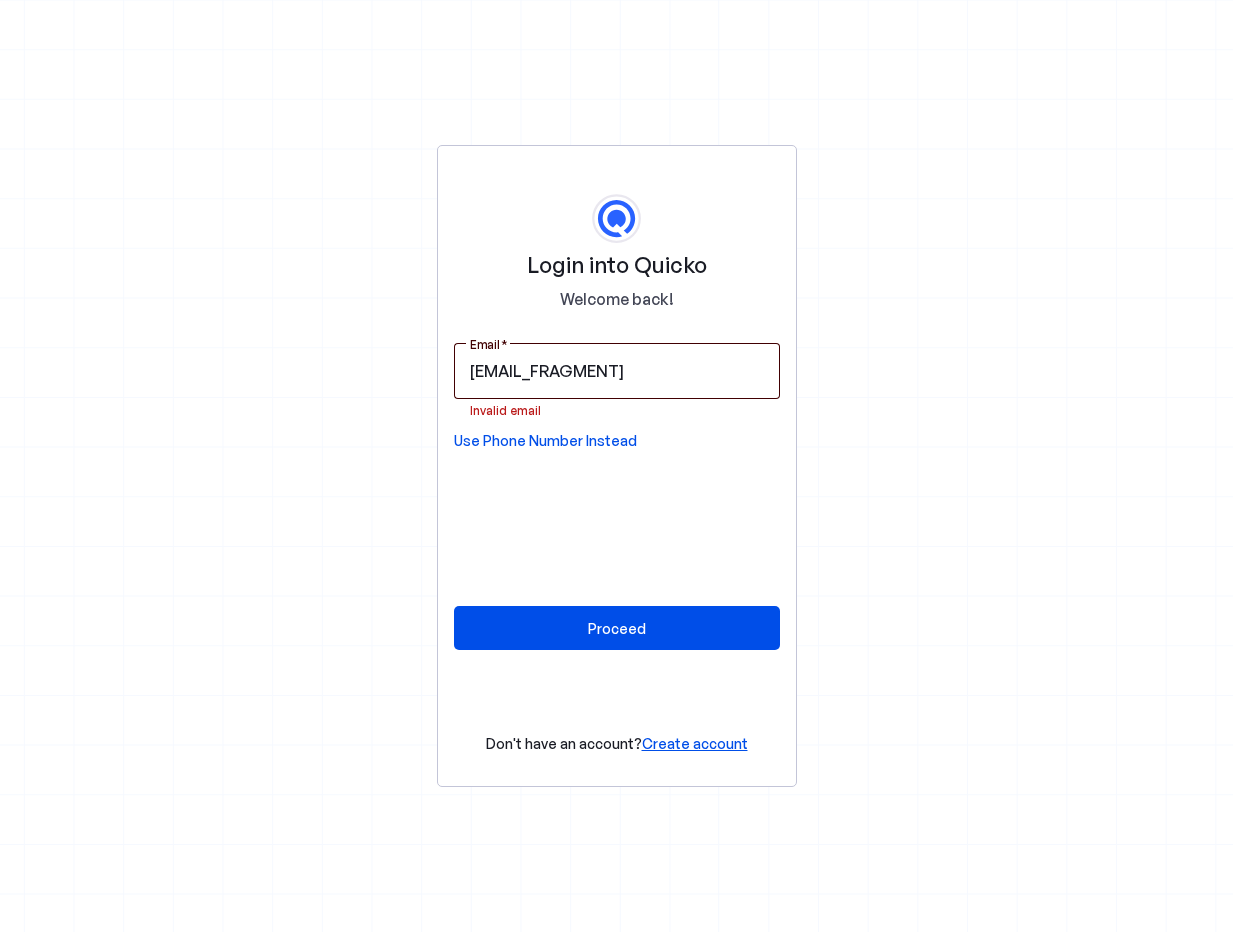 click on "[EMAIL_FRAGMENT]" at bounding box center [617, 371] 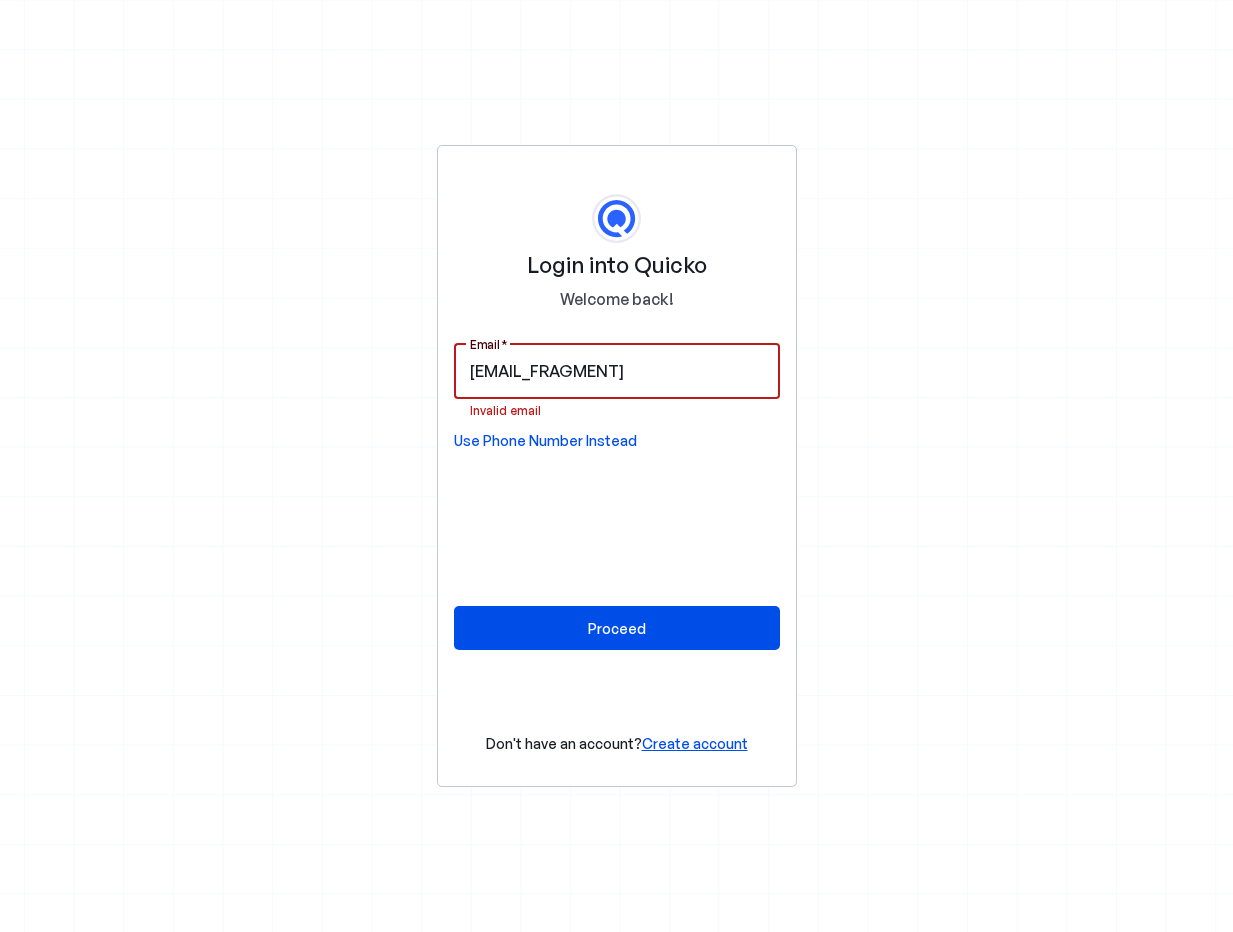 click on "[EMAIL_FRAGMENT]" at bounding box center (617, 371) 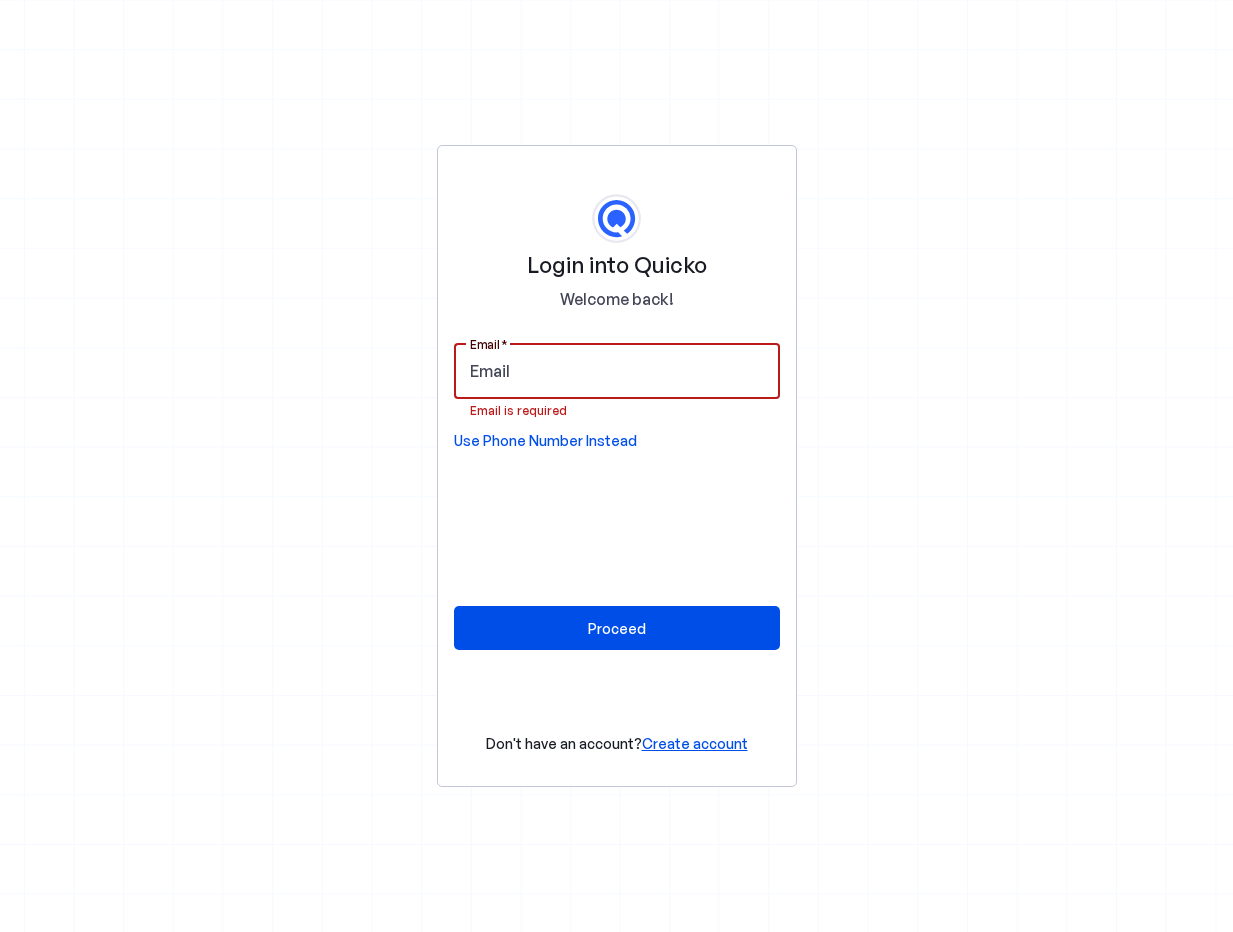 click on "Email" at bounding box center (617, 371) 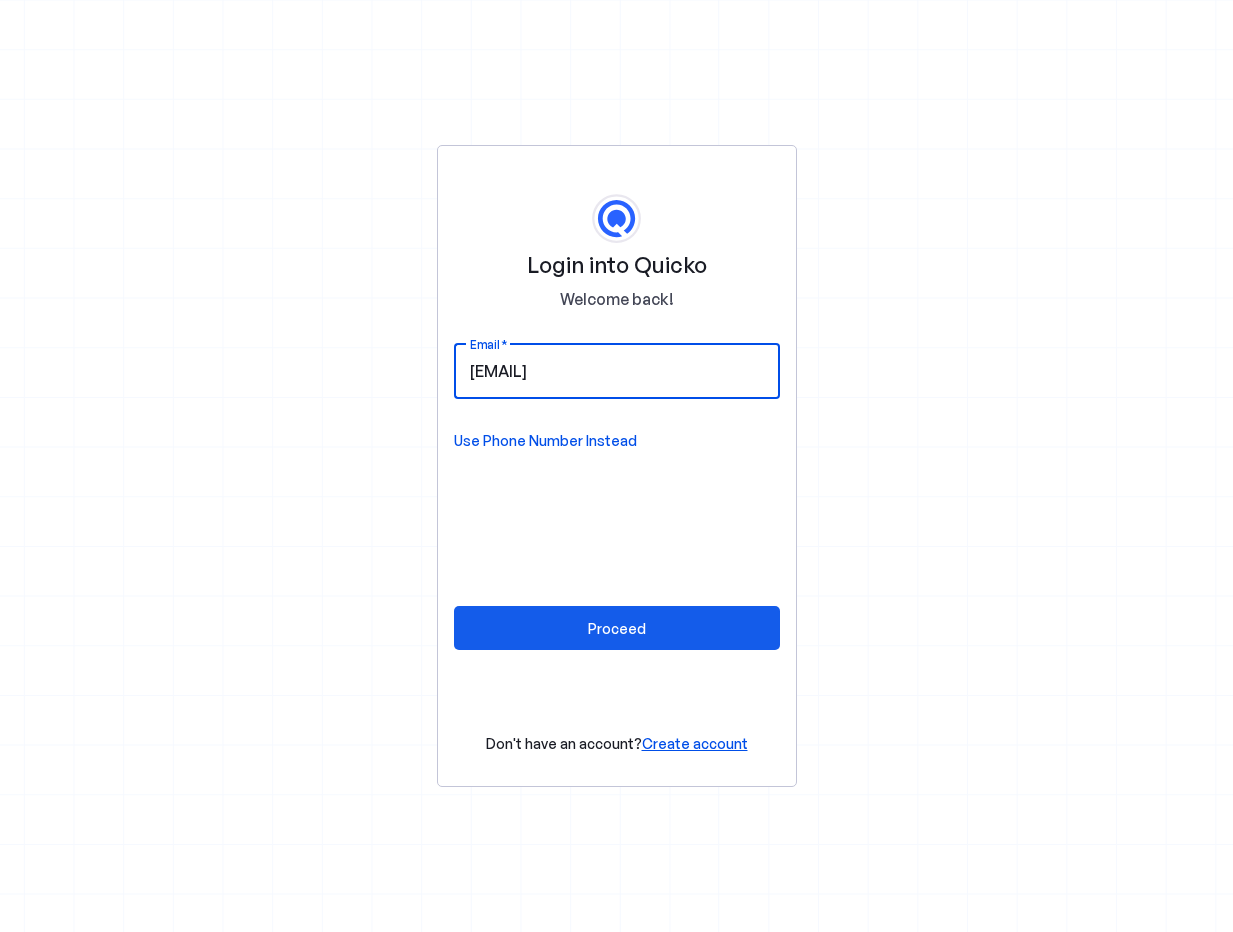 click at bounding box center (617, 628) 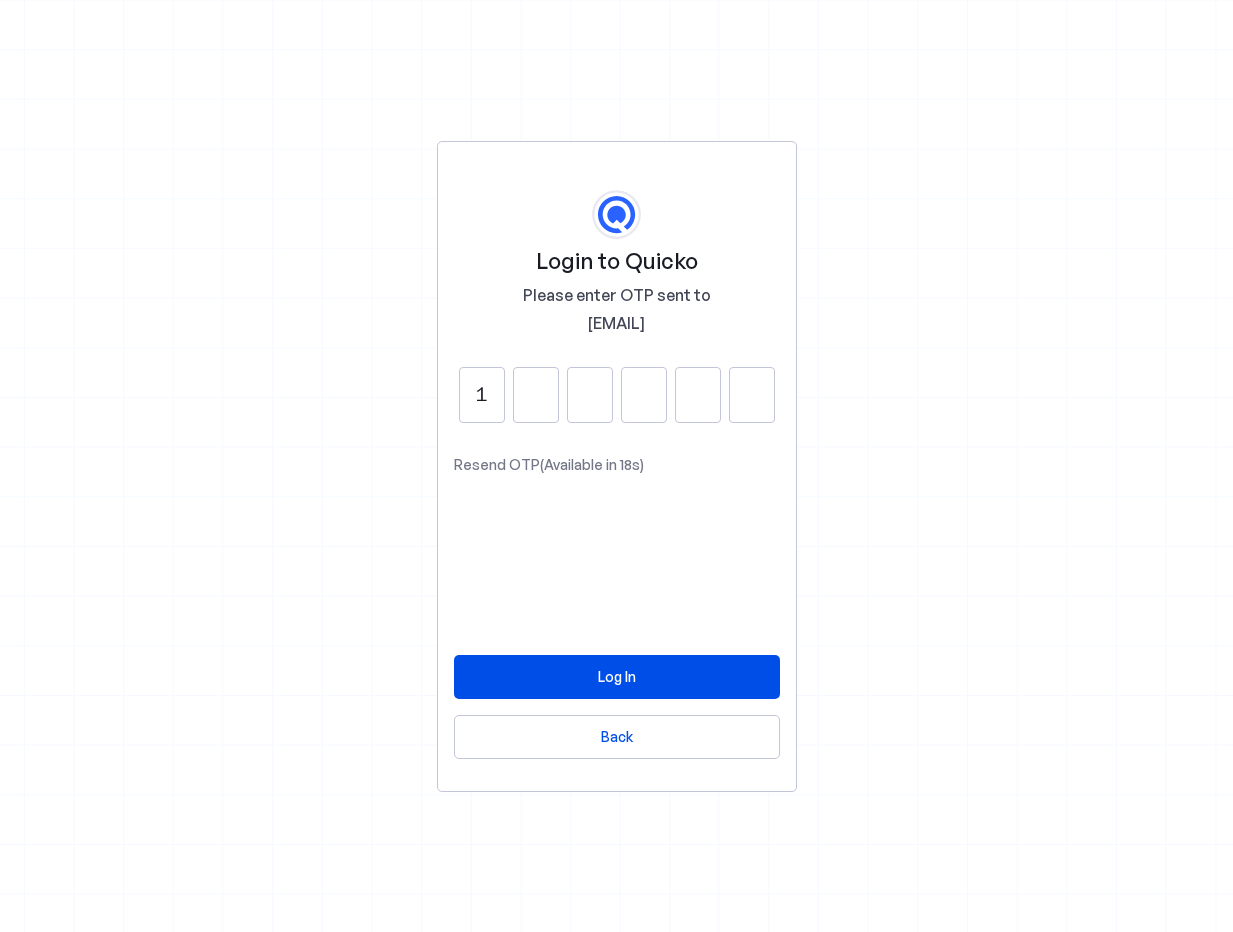 type on "1" 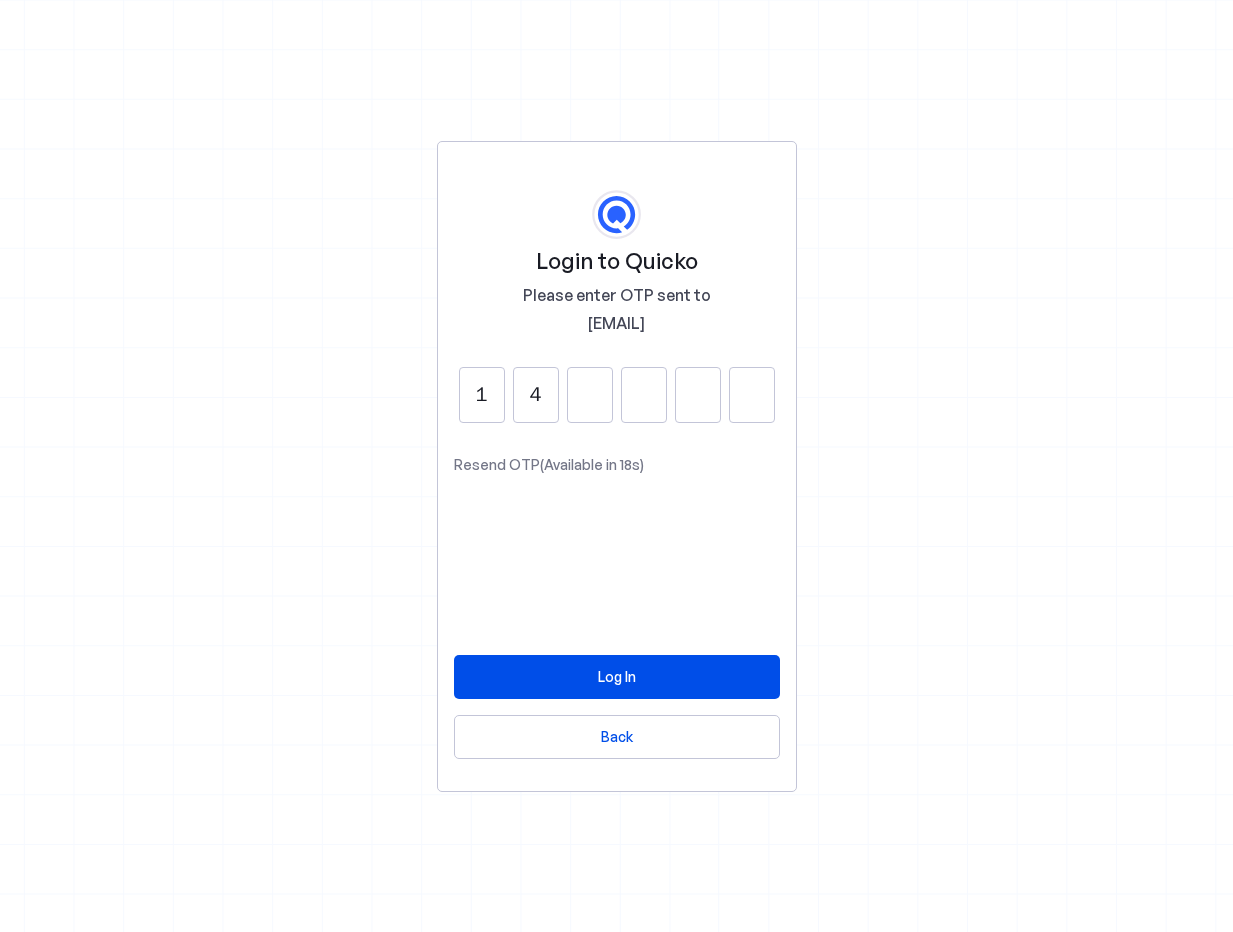 type on "4" 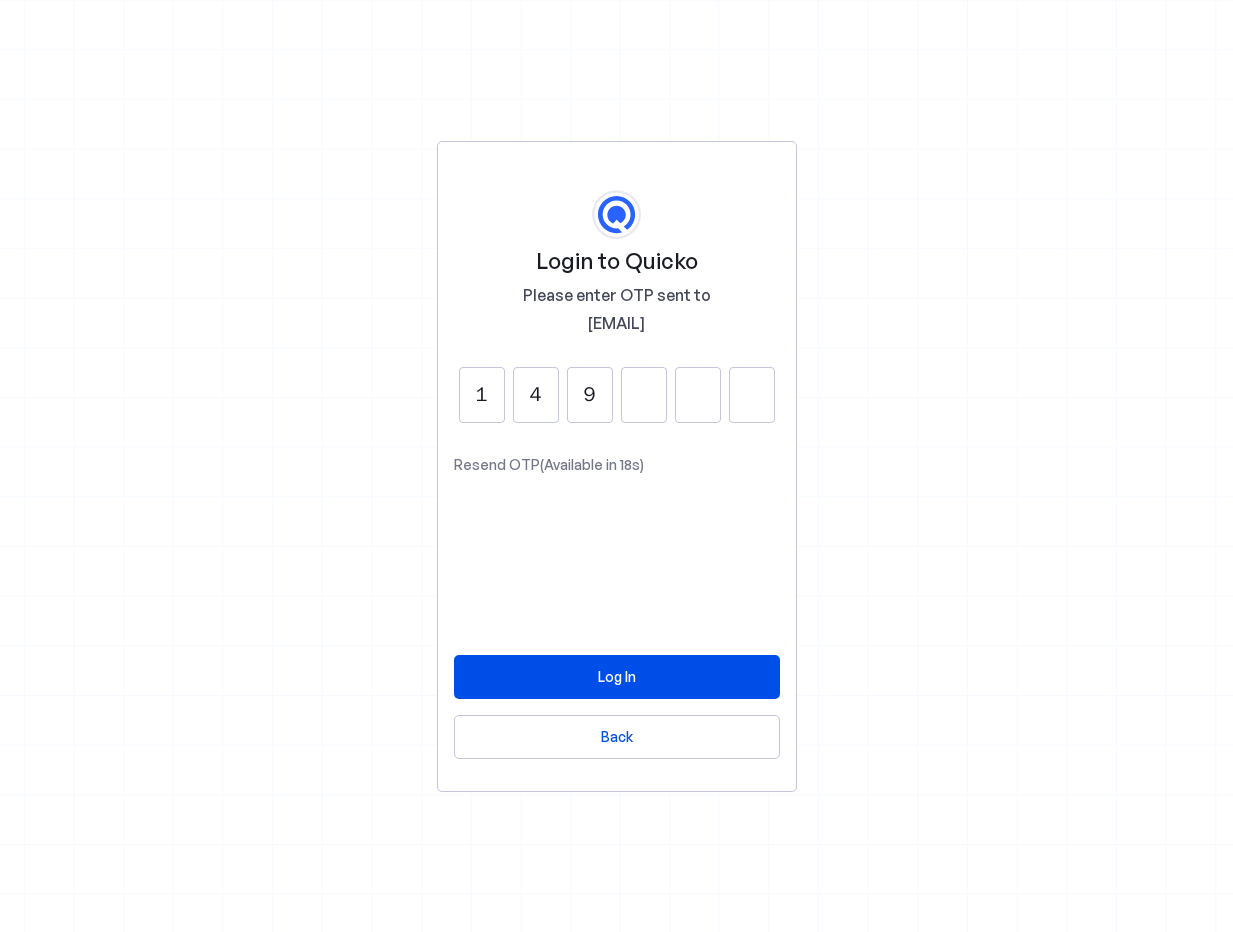 type on "9" 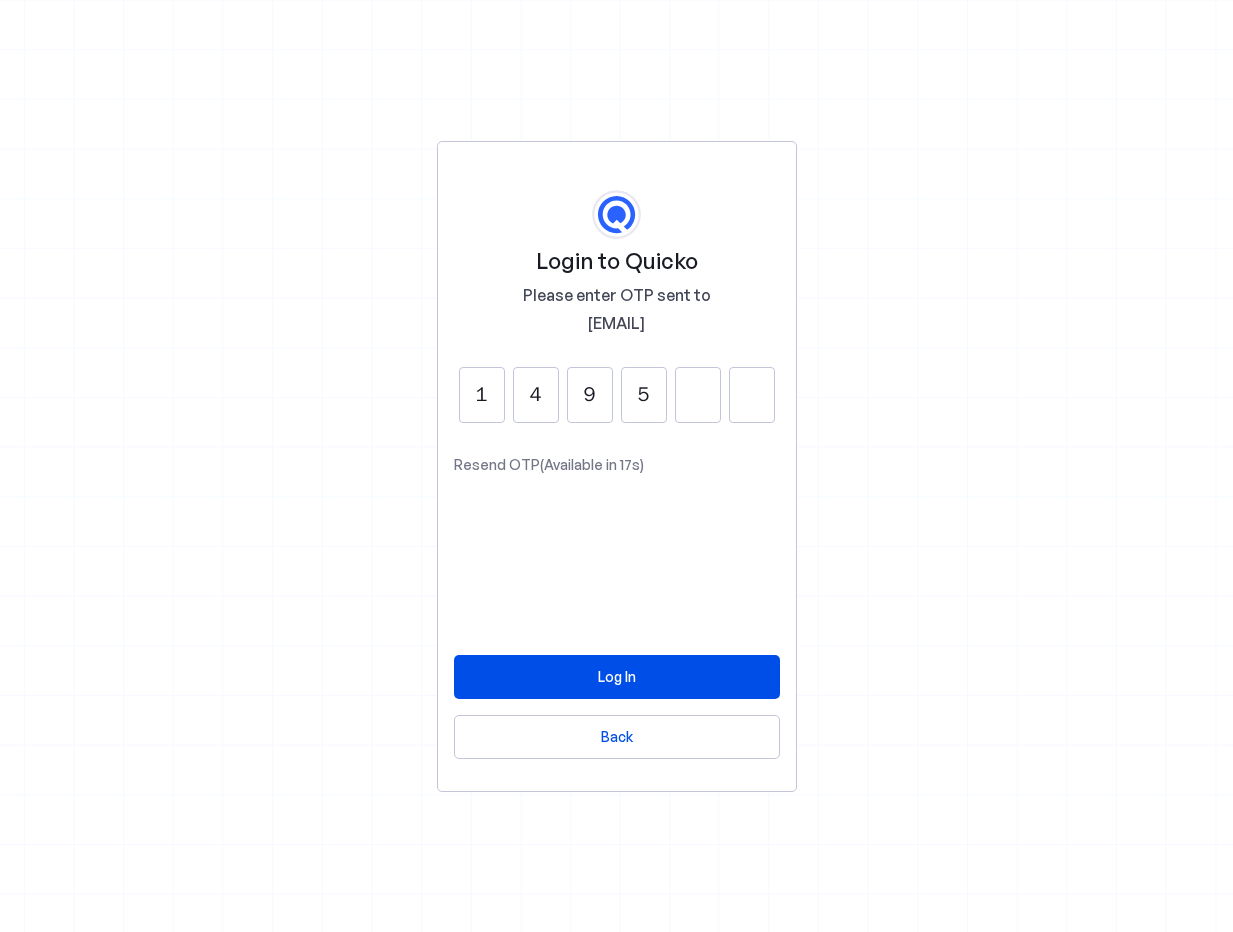 type on "5" 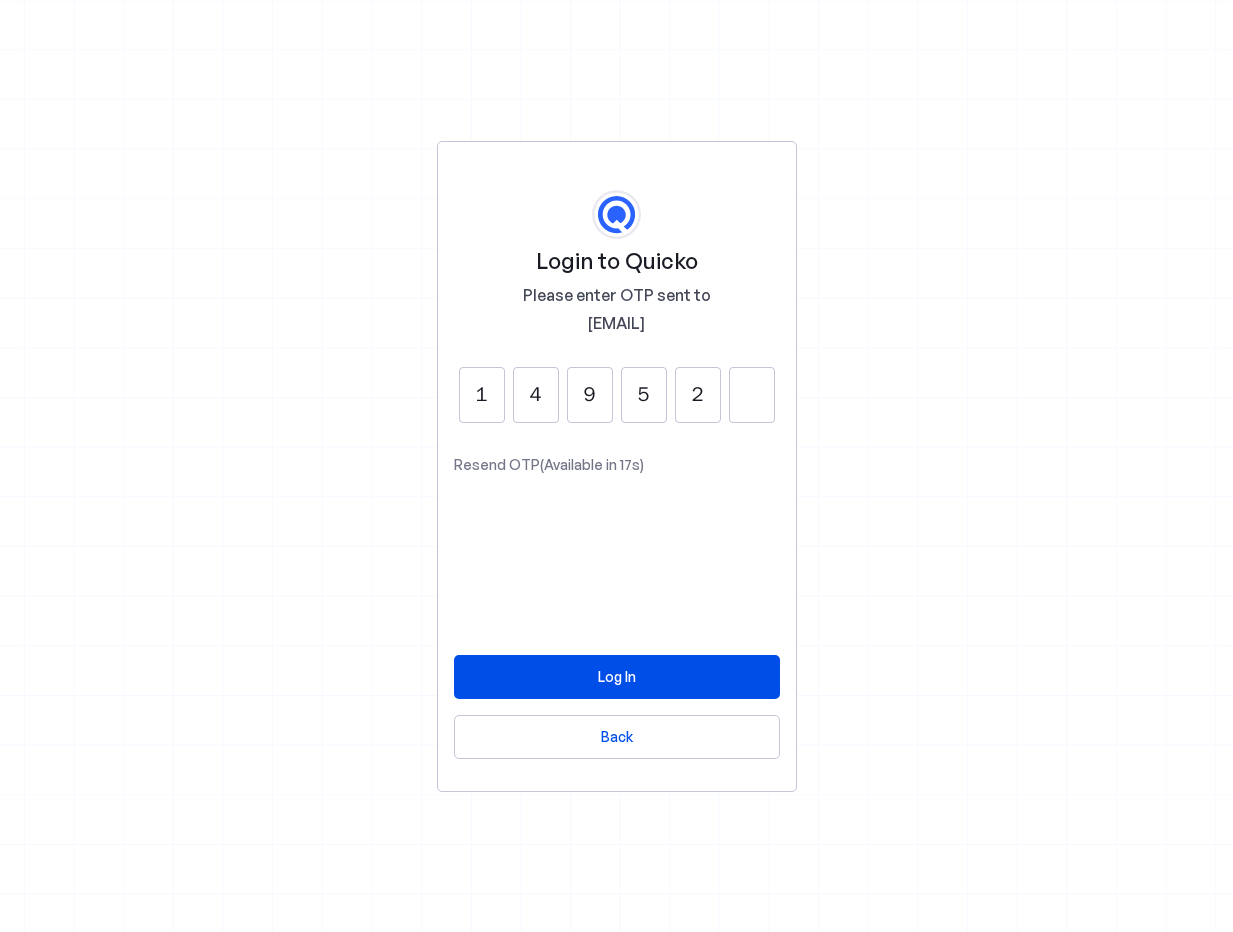 type on "2" 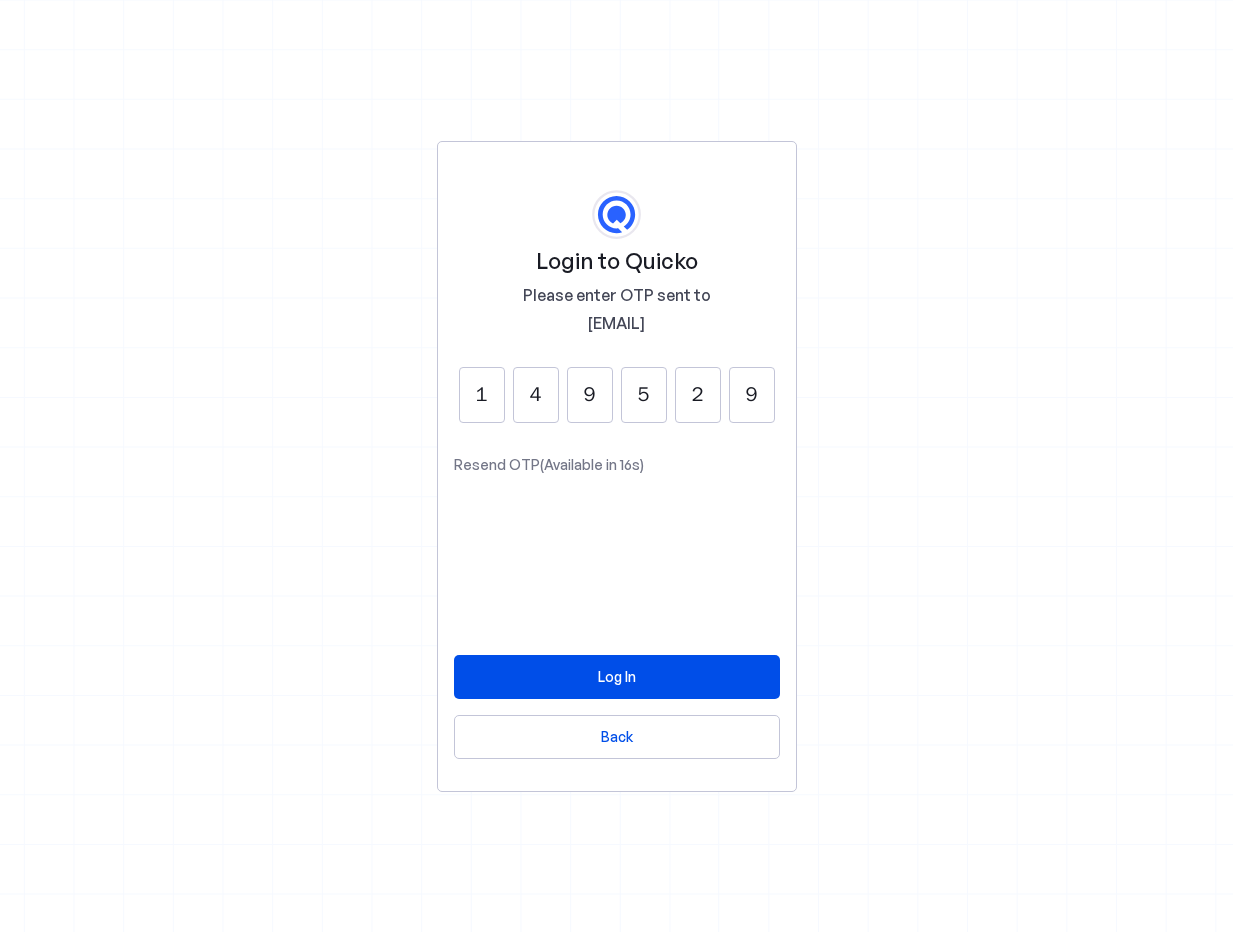 type on "9" 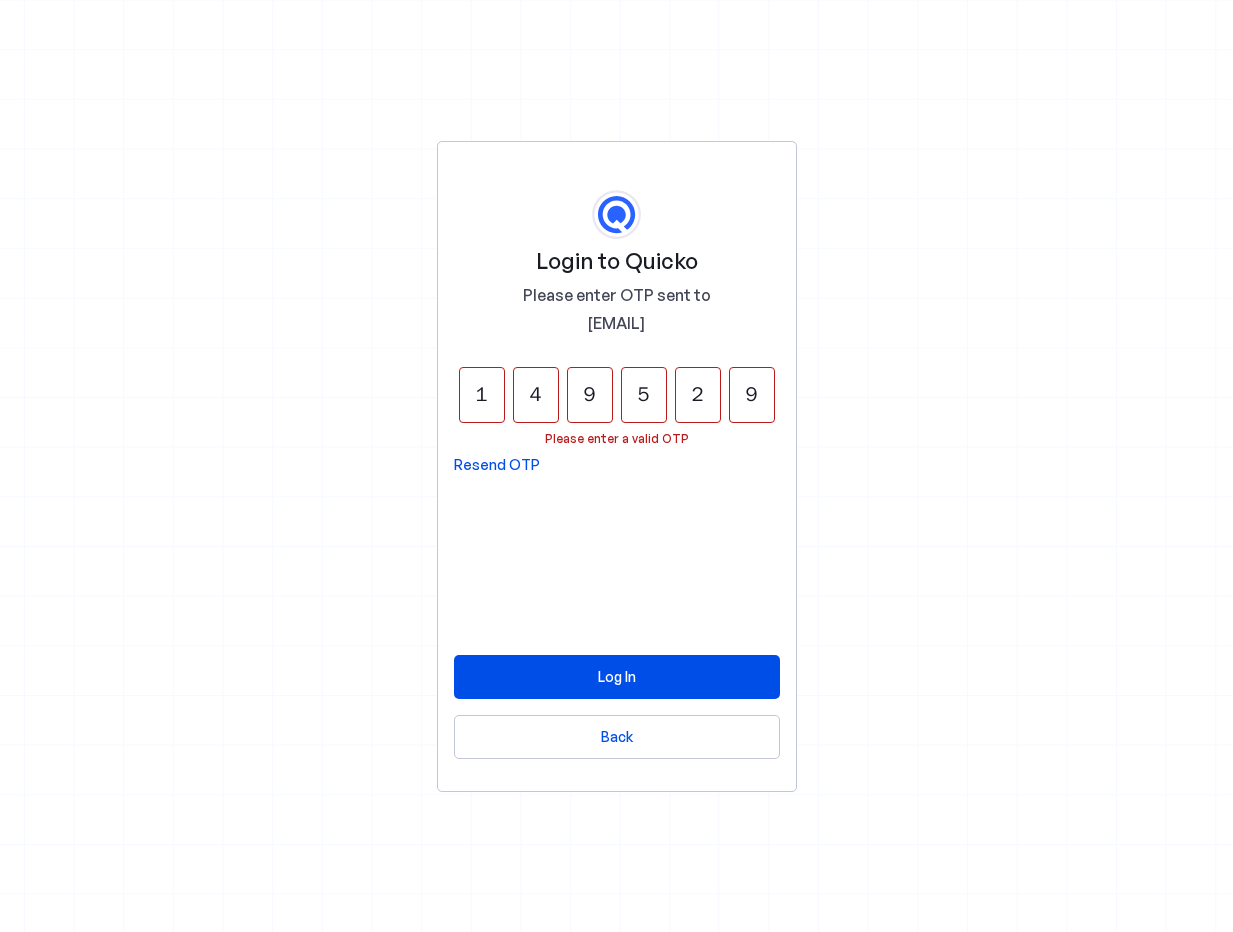 click on "Resend OTP" at bounding box center (497, 465) 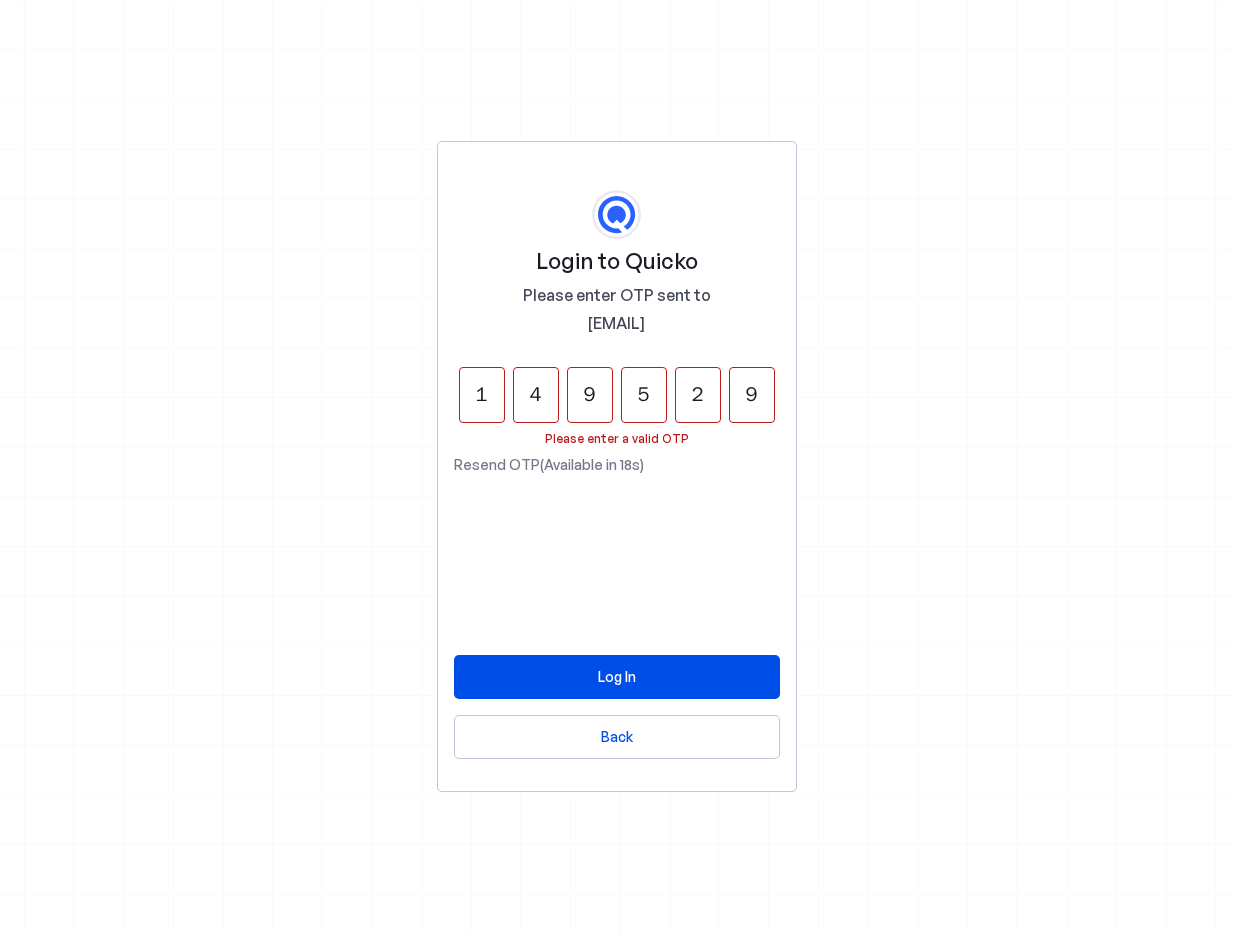 click on "1" at bounding box center (482, 395) 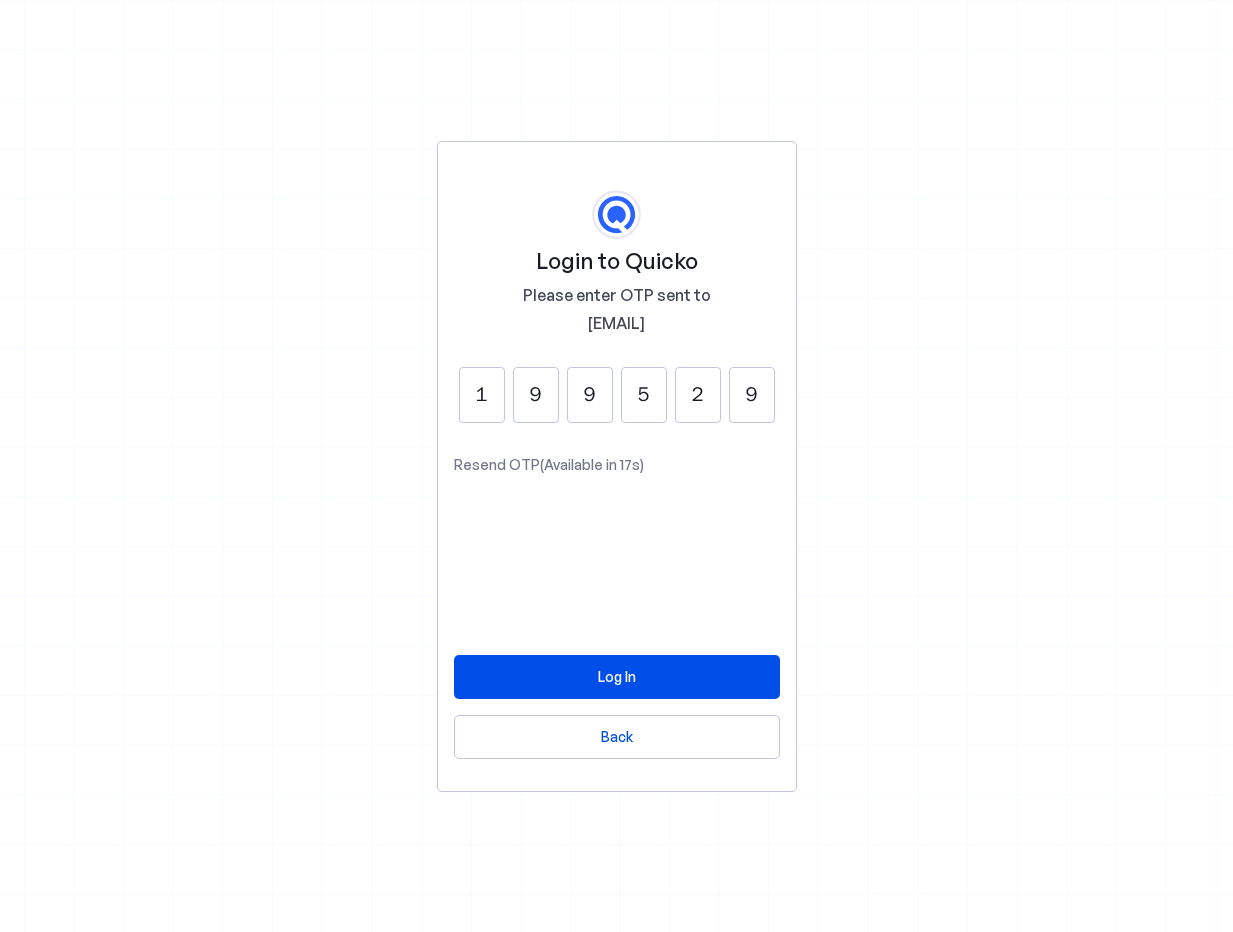 type on "9" 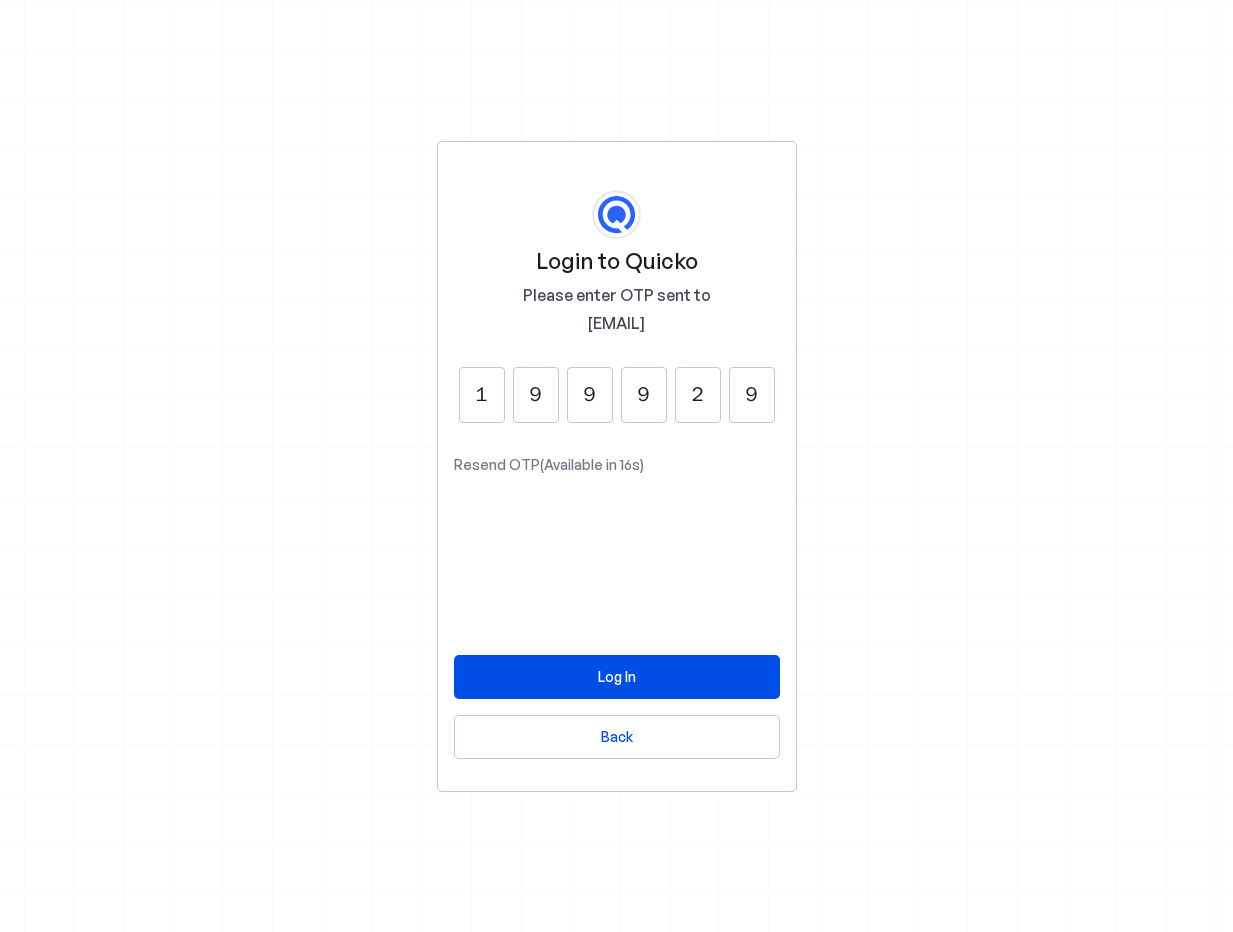 type on "9" 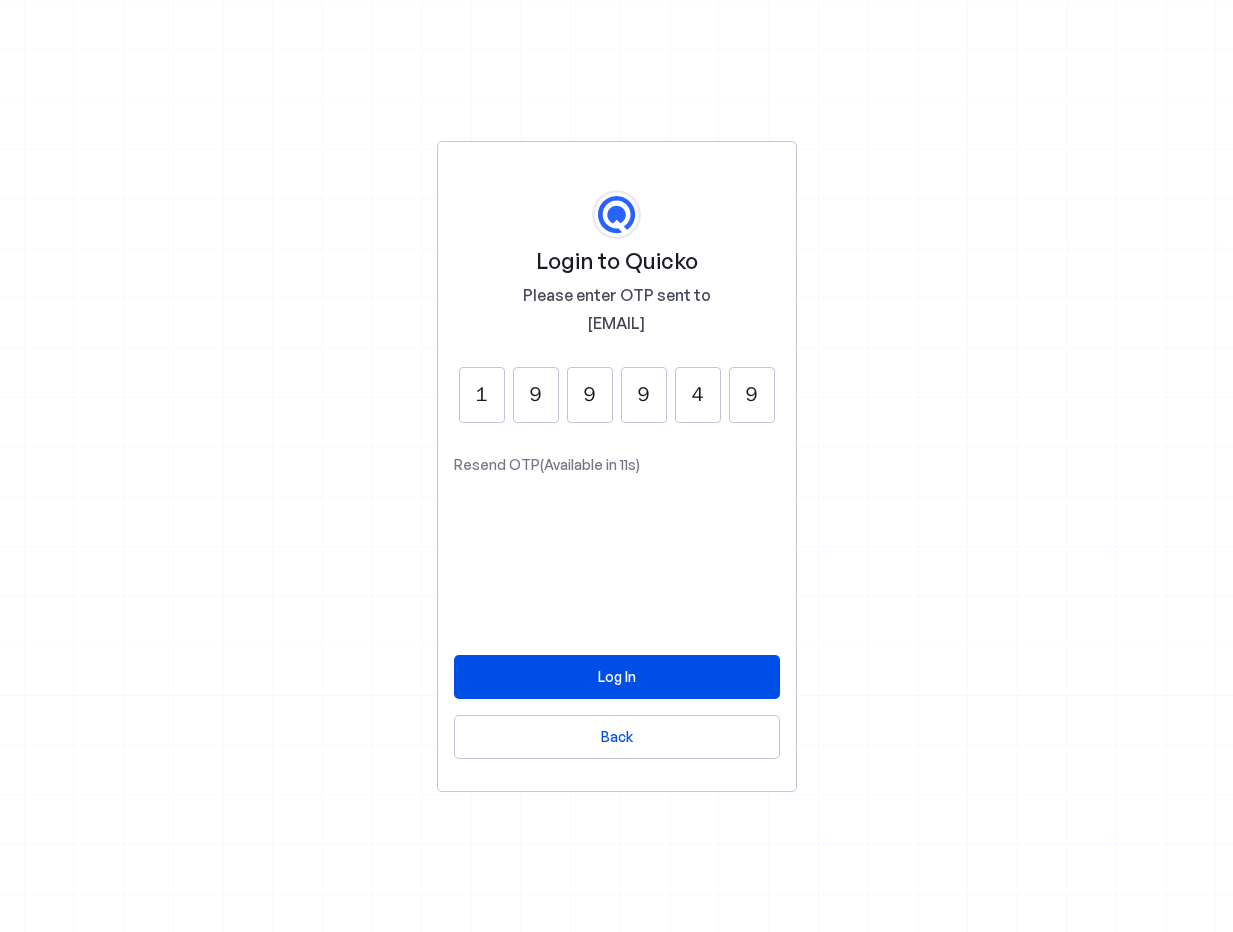 type on "4" 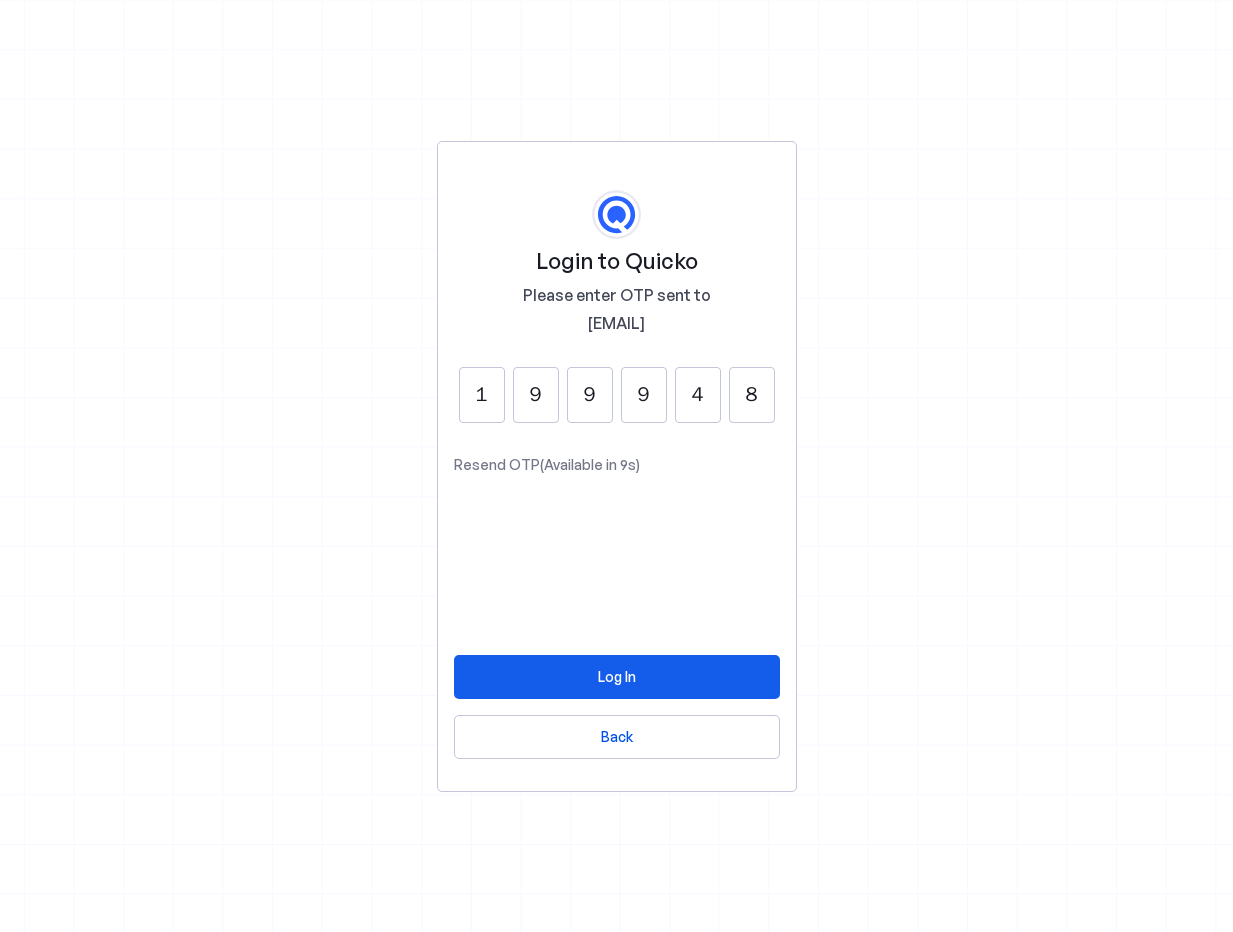 type on "8" 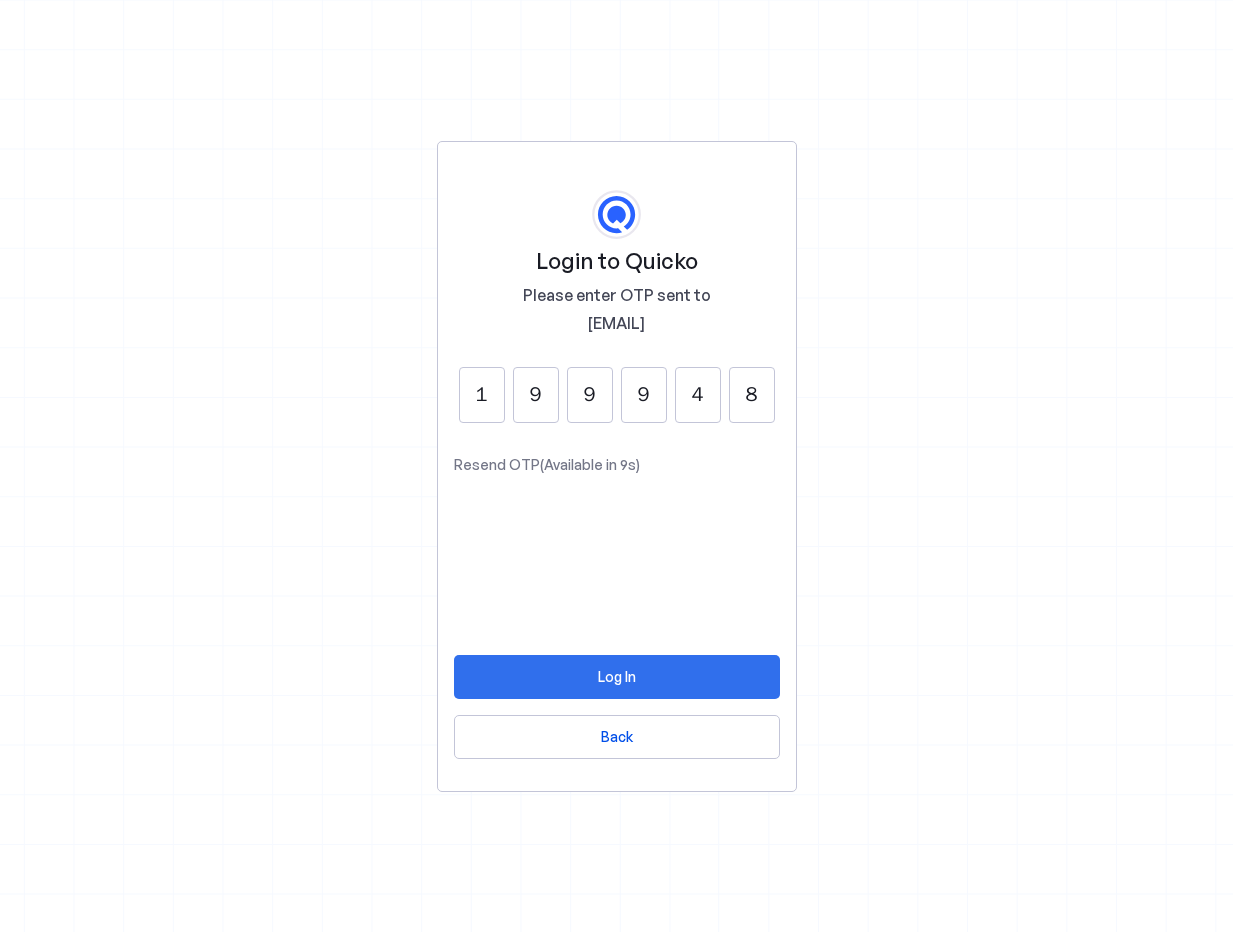 click on "Log In" at bounding box center (617, 677) 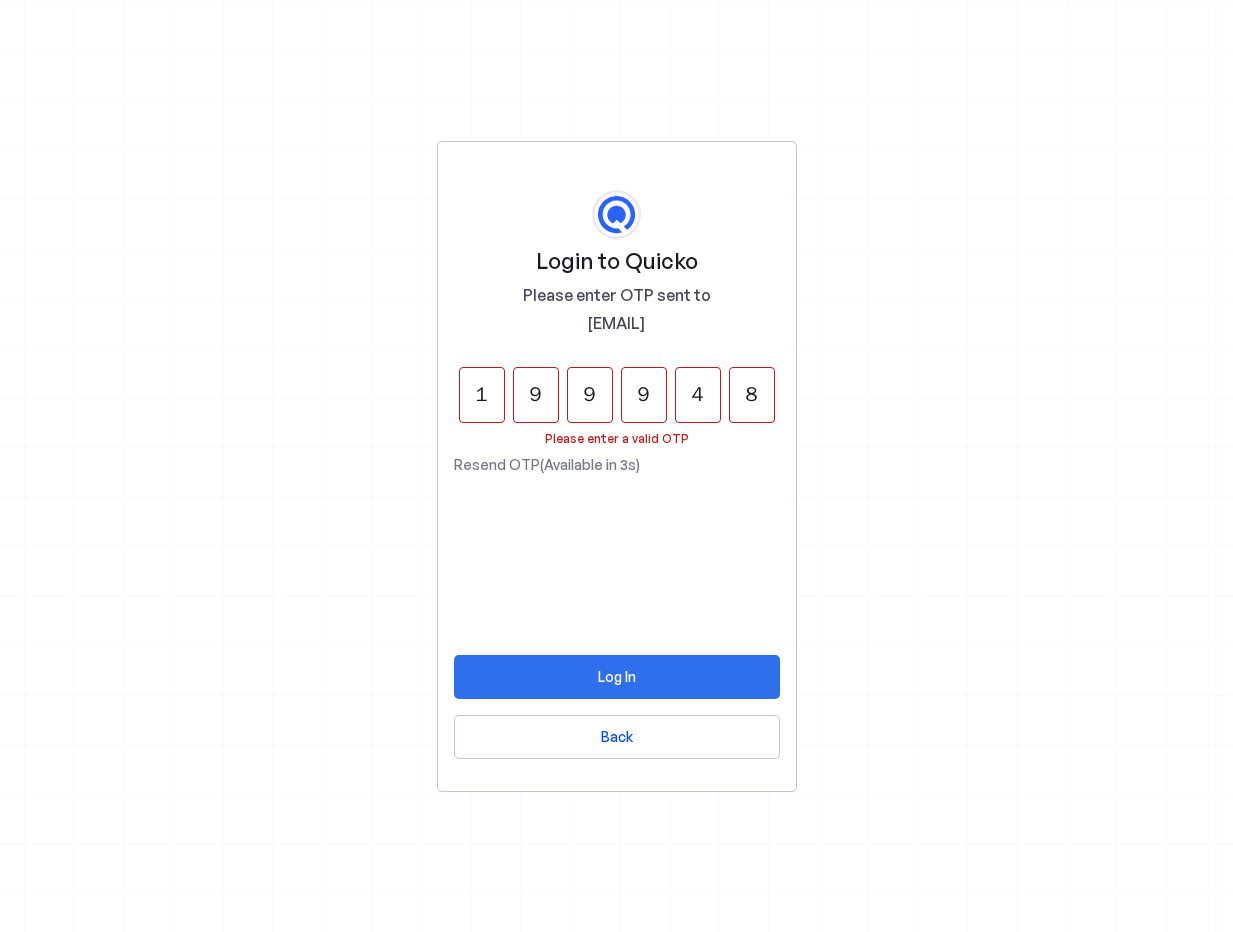 click at bounding box center (617, 677) 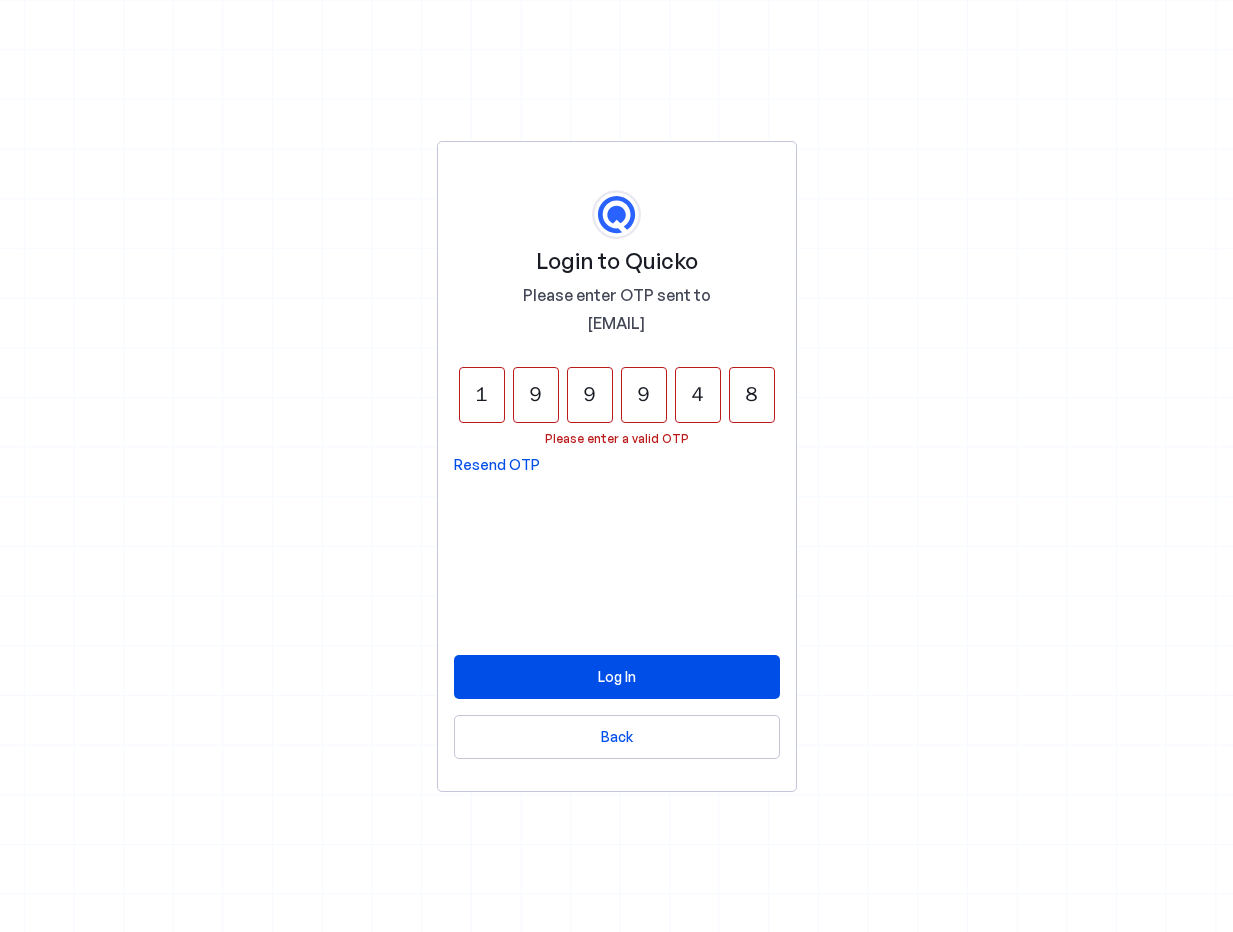 click on "1" at bounding box center [482, 395] 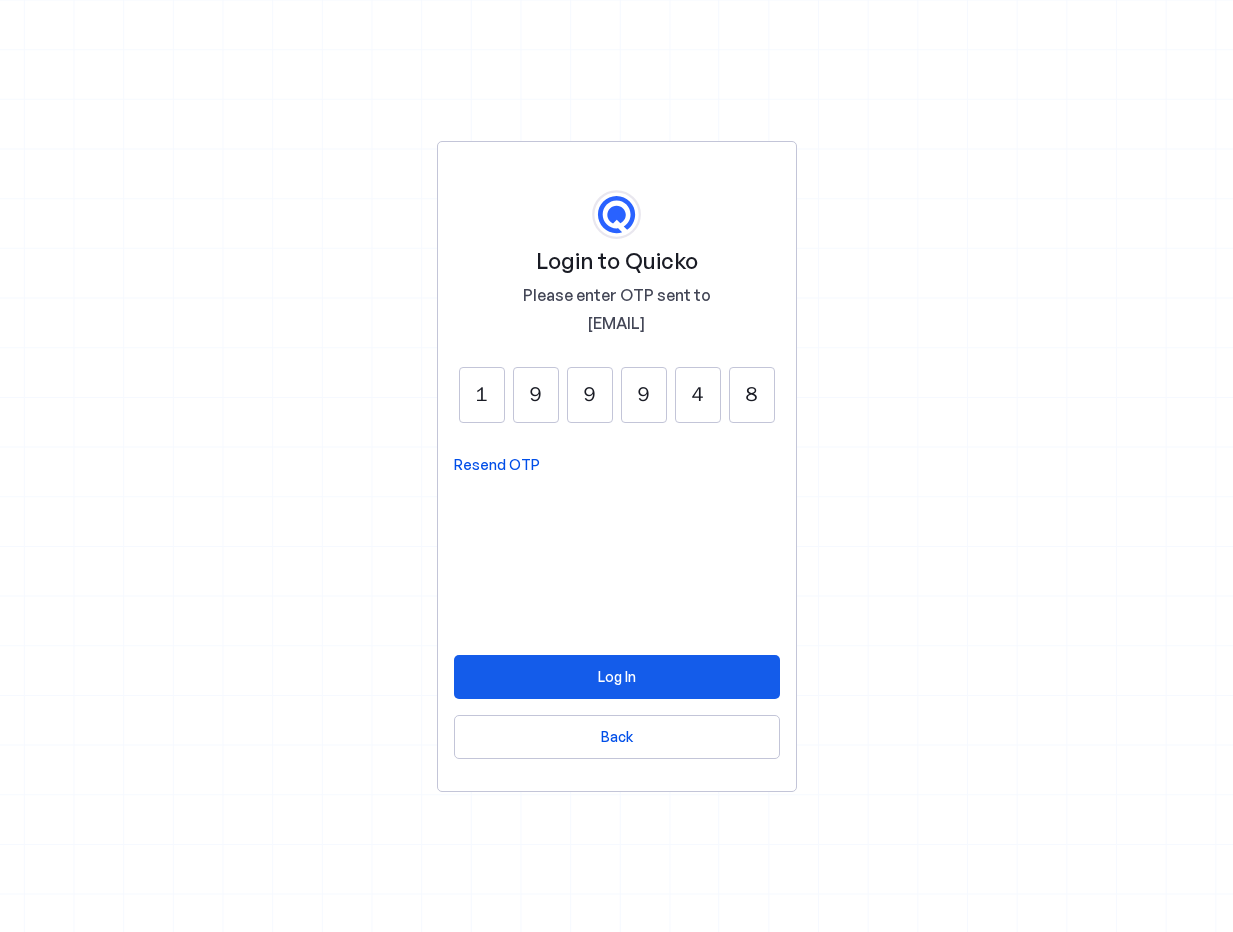 click at bounding box center (617, 677) 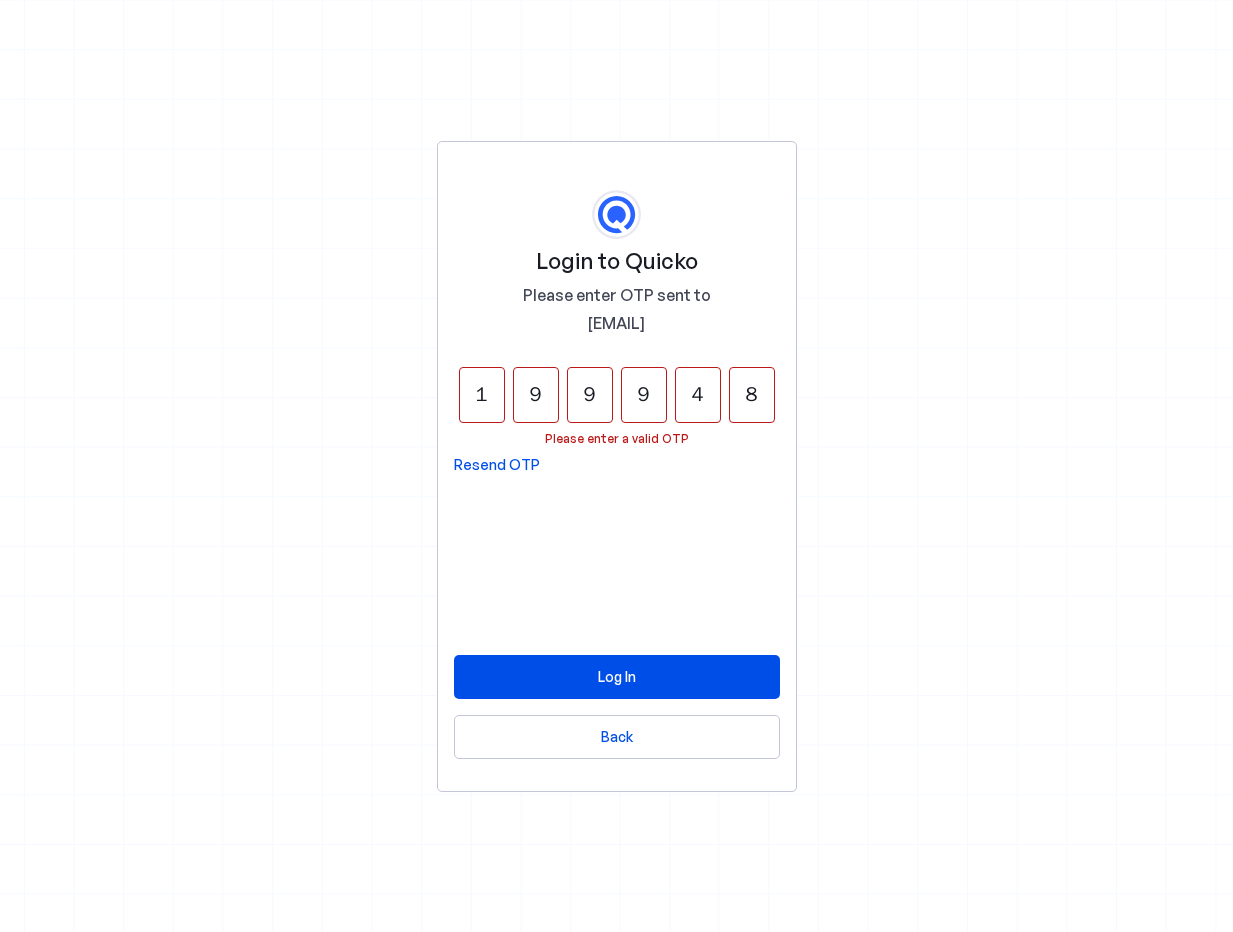 click on "Please enter a valid OTP" at bounding box center (617, 439) 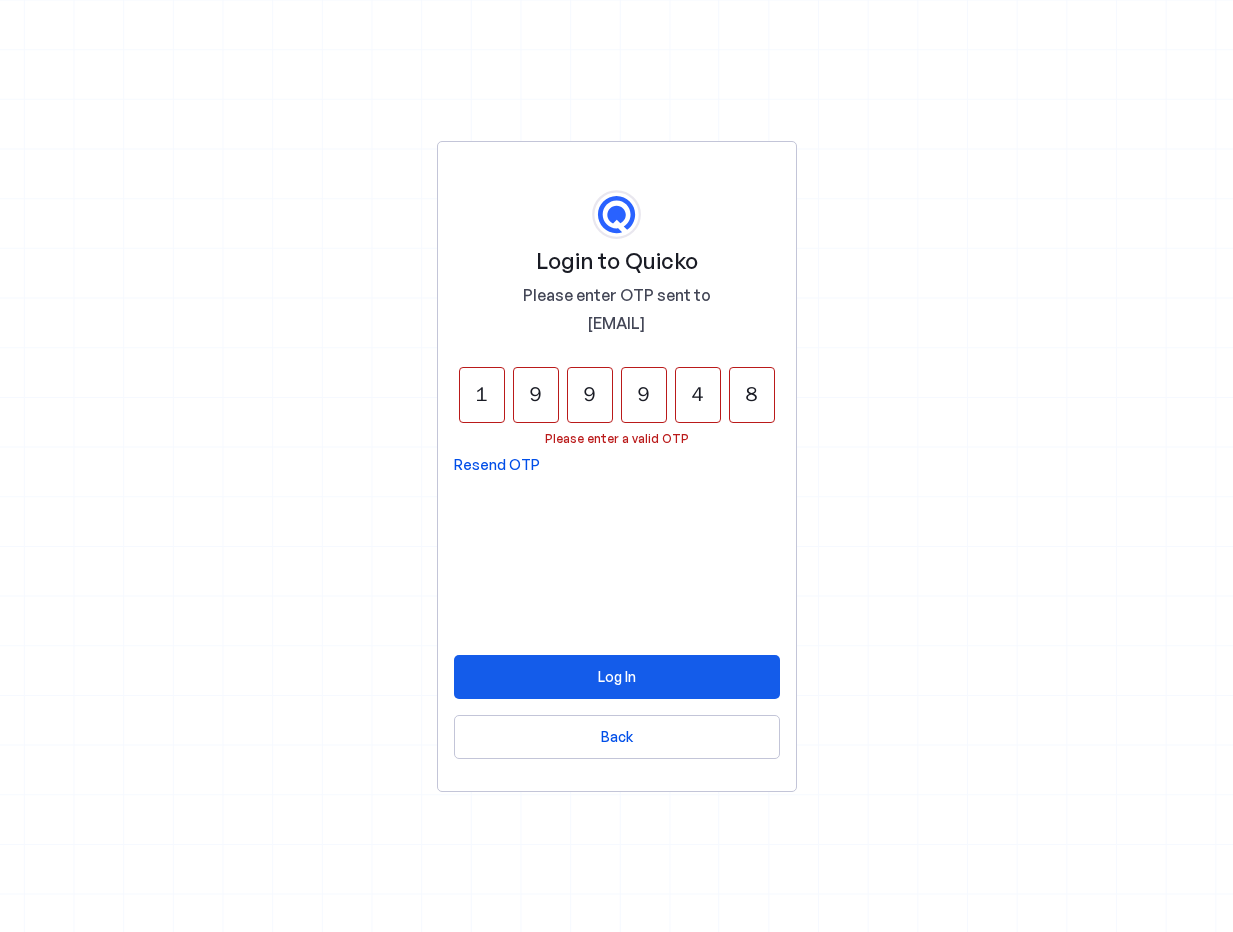click at bounding box center [617, 677] 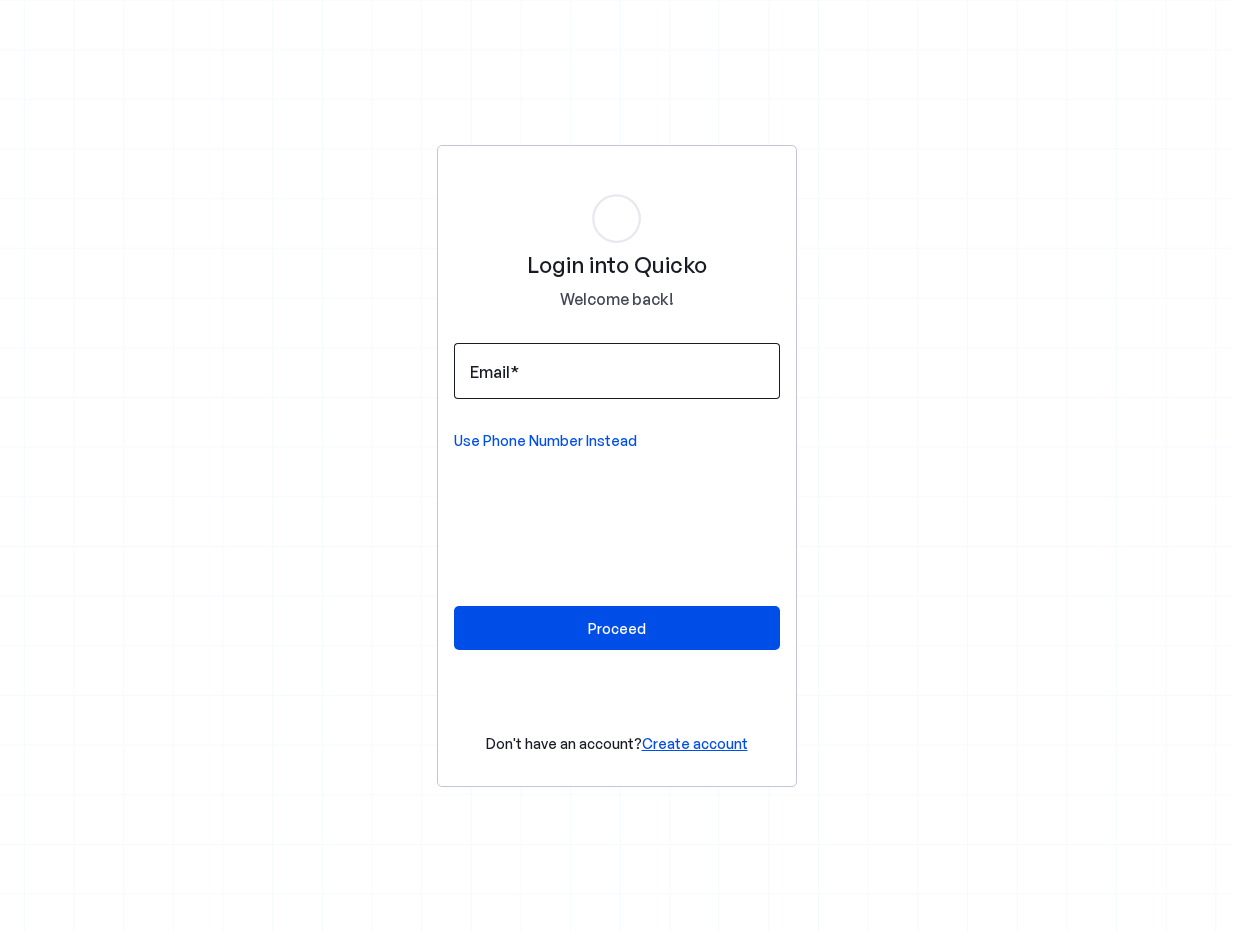 click on "Email" at bounding box center (490, 372) 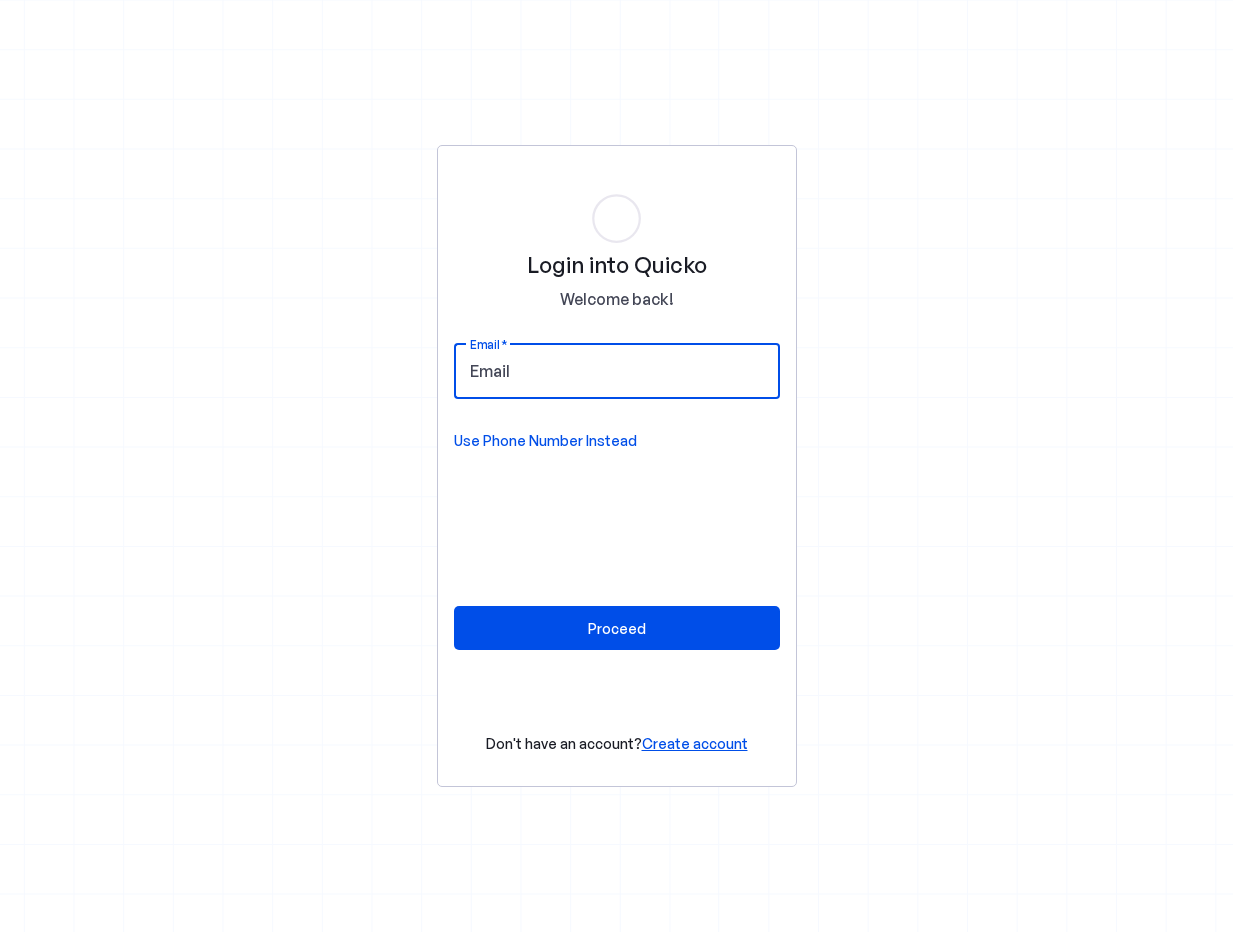 click on "Email" at bounding box center (617, 371) 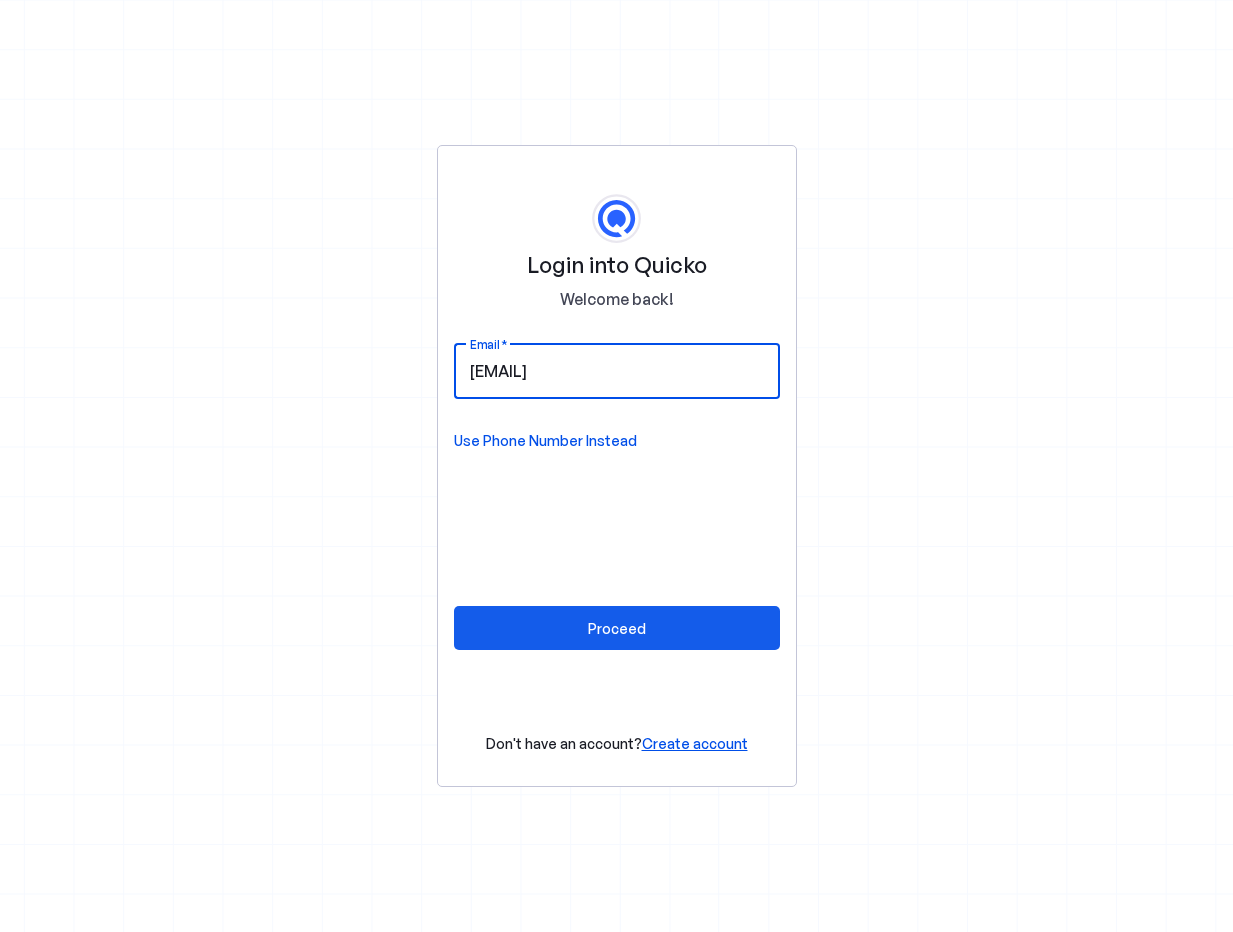 click at bounding box center [617, 628] 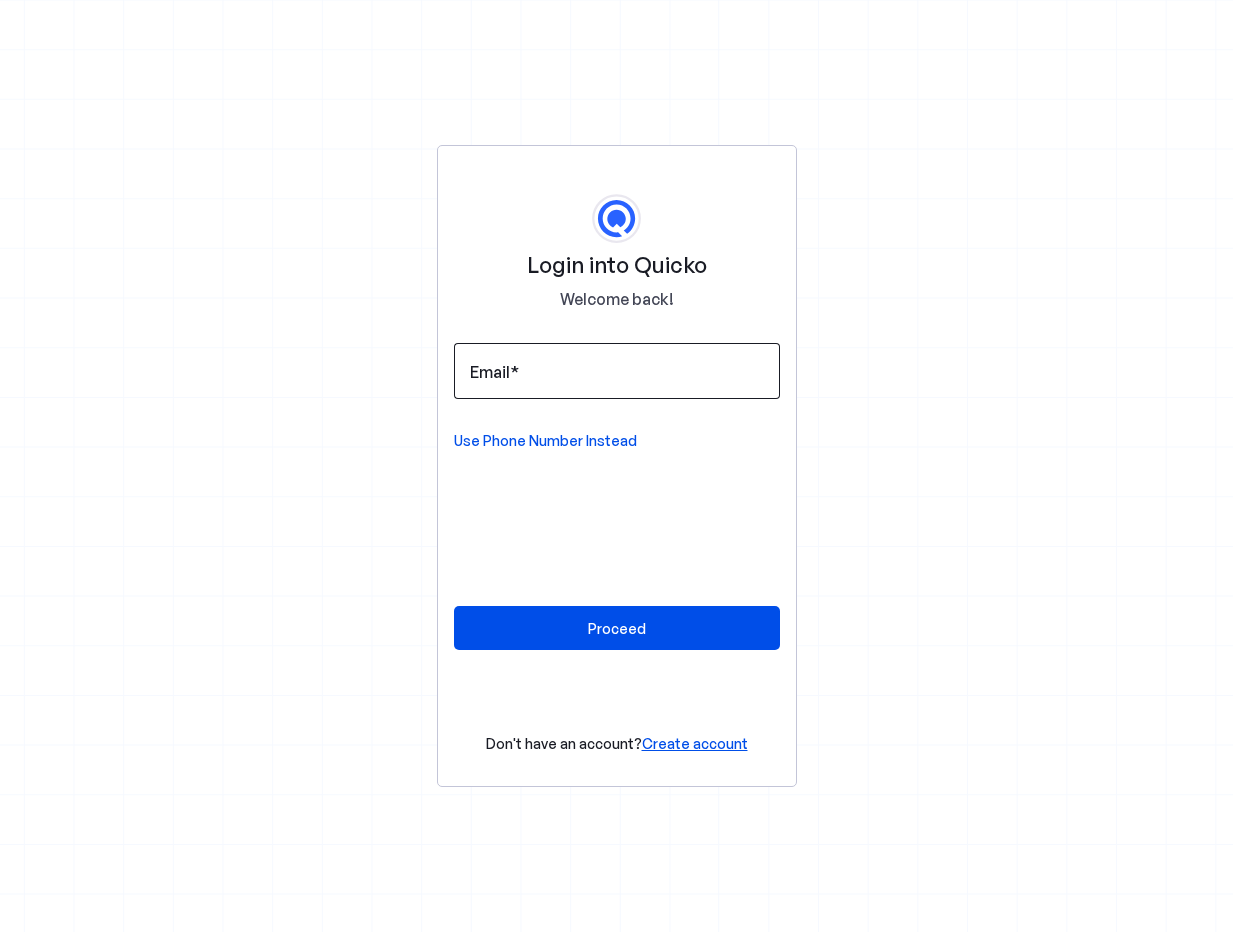 click on "Email" at bounding box center (617, 371) 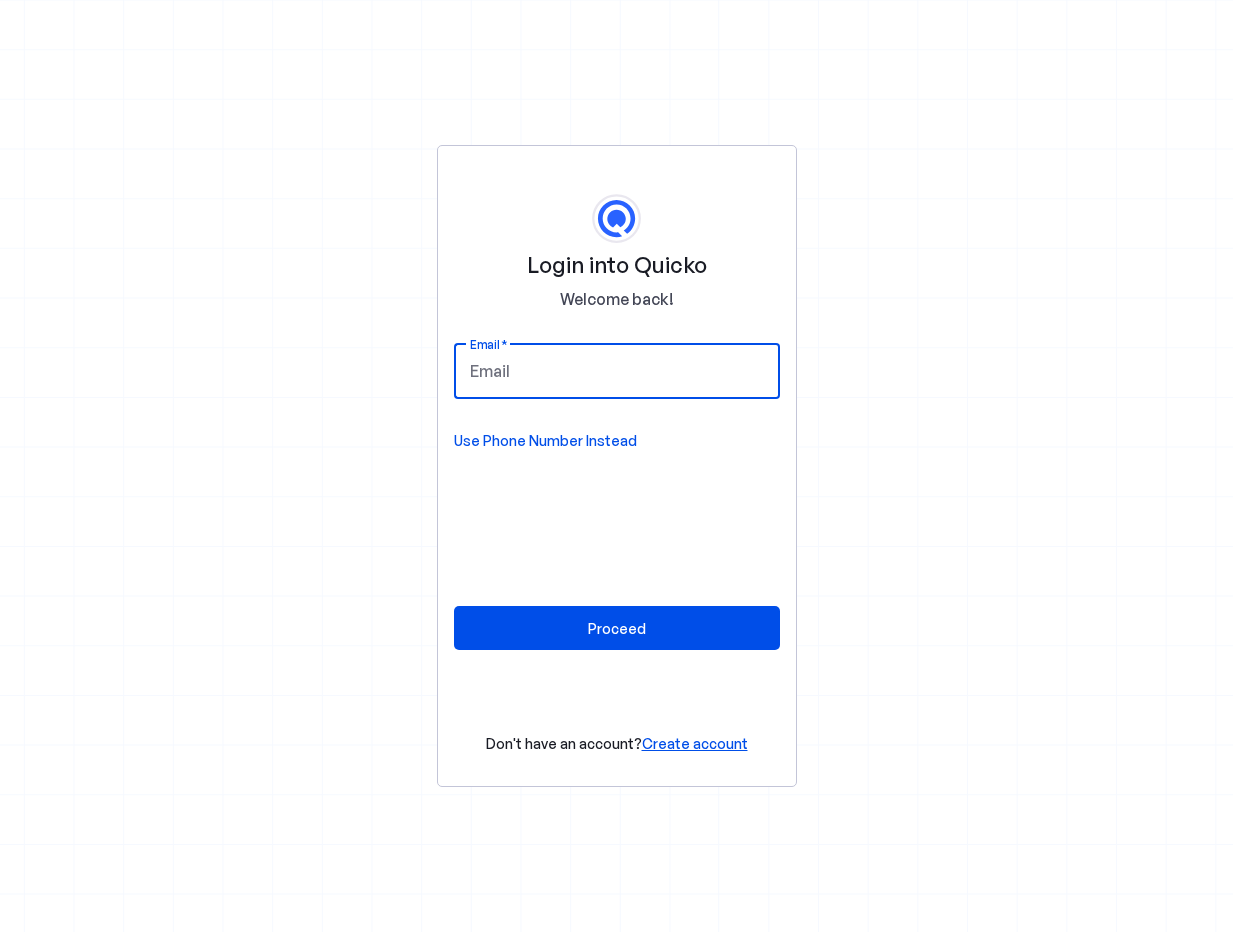 type on "[EMAIL]" 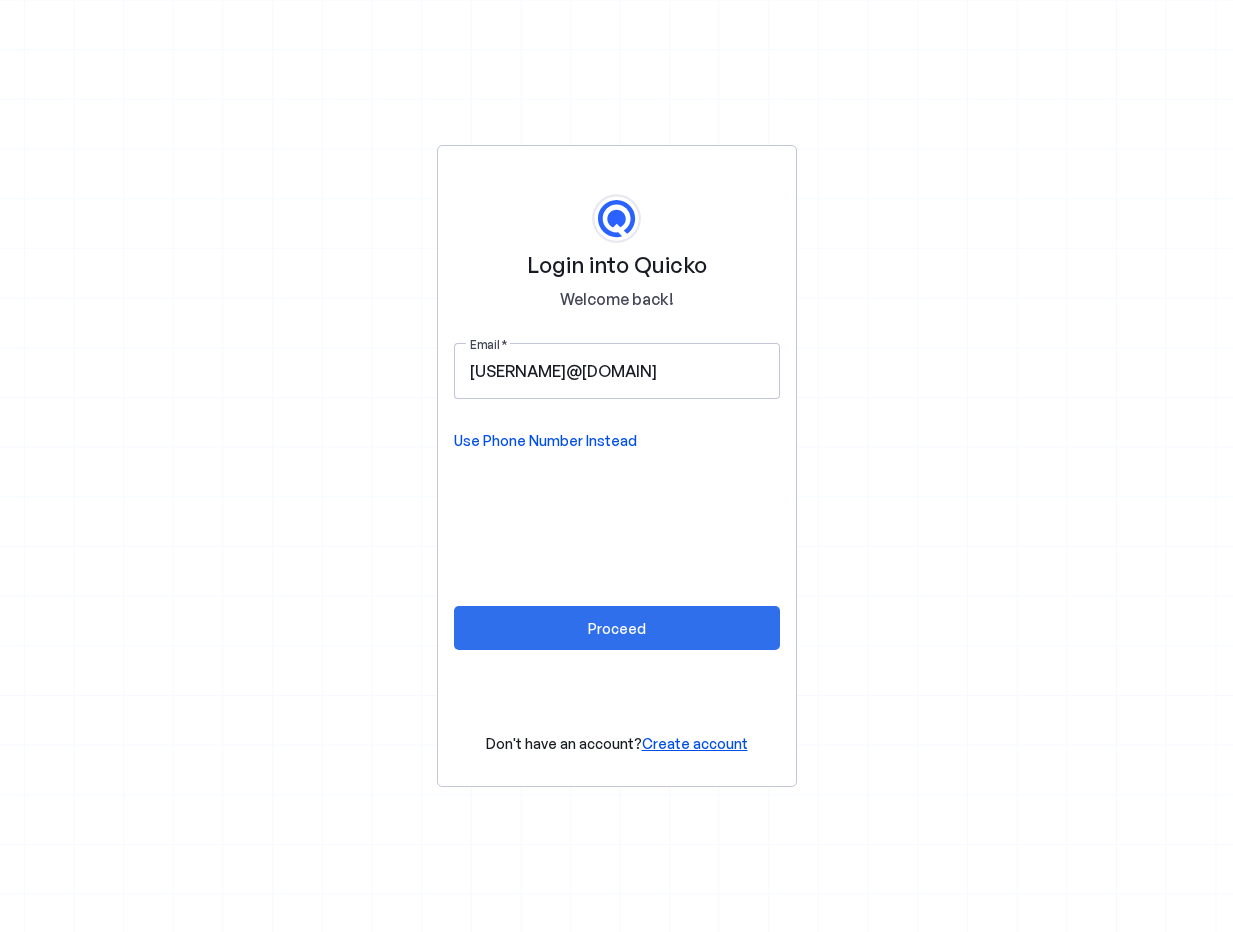 click on "Proceed" at bounding box center [617, 628] 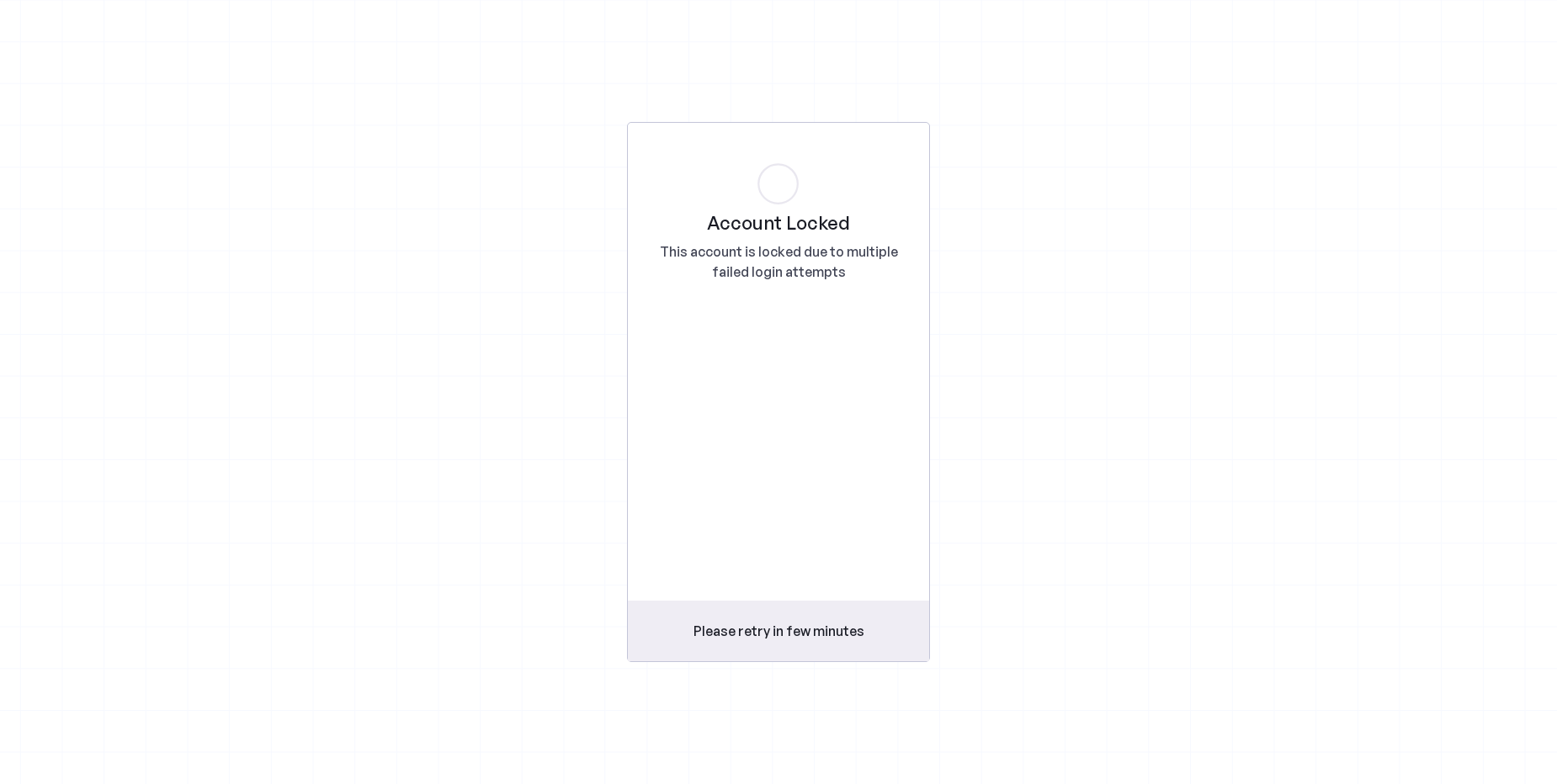 scroll, scrollTop: 0, scrollLeft: 0, axis: both 